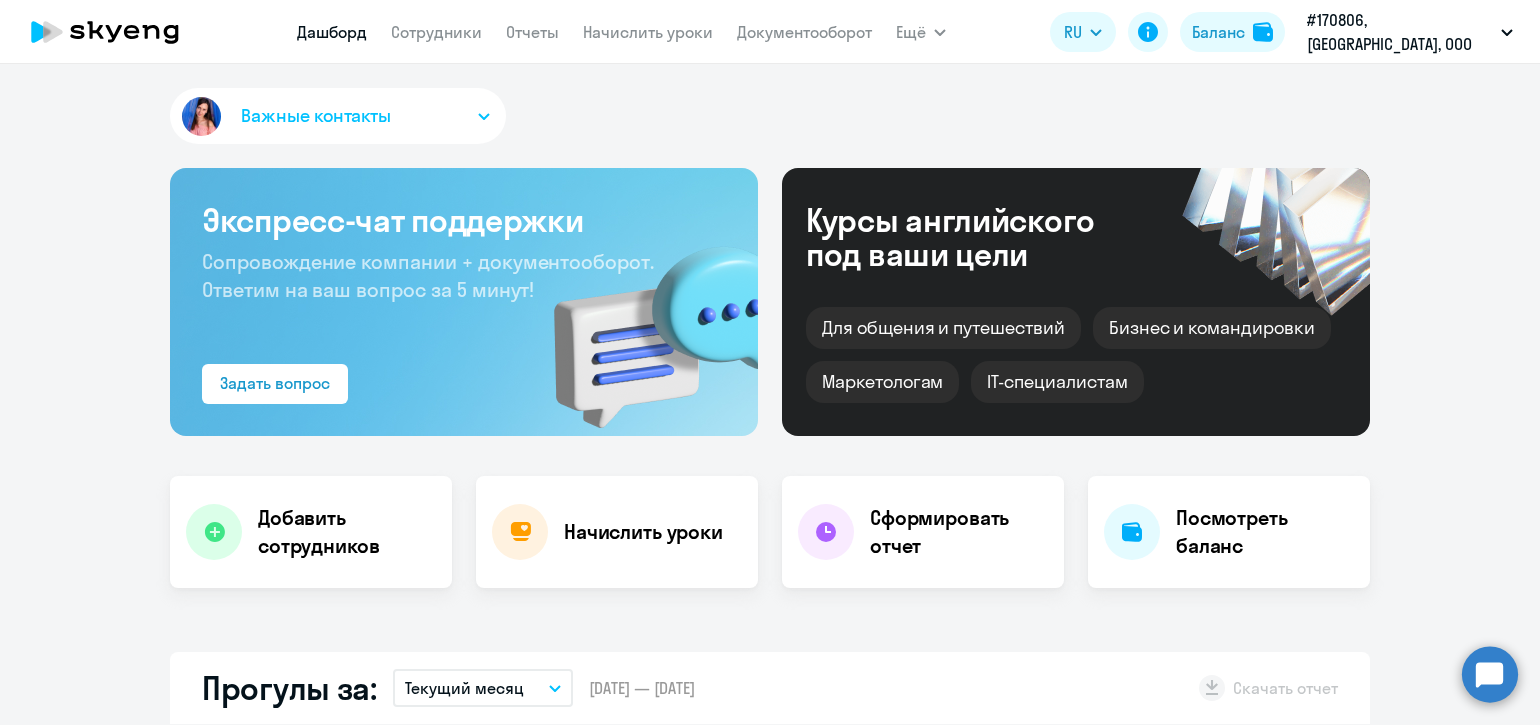 scroll, scrollTop: 0, scrollLeft: 0, axis: both 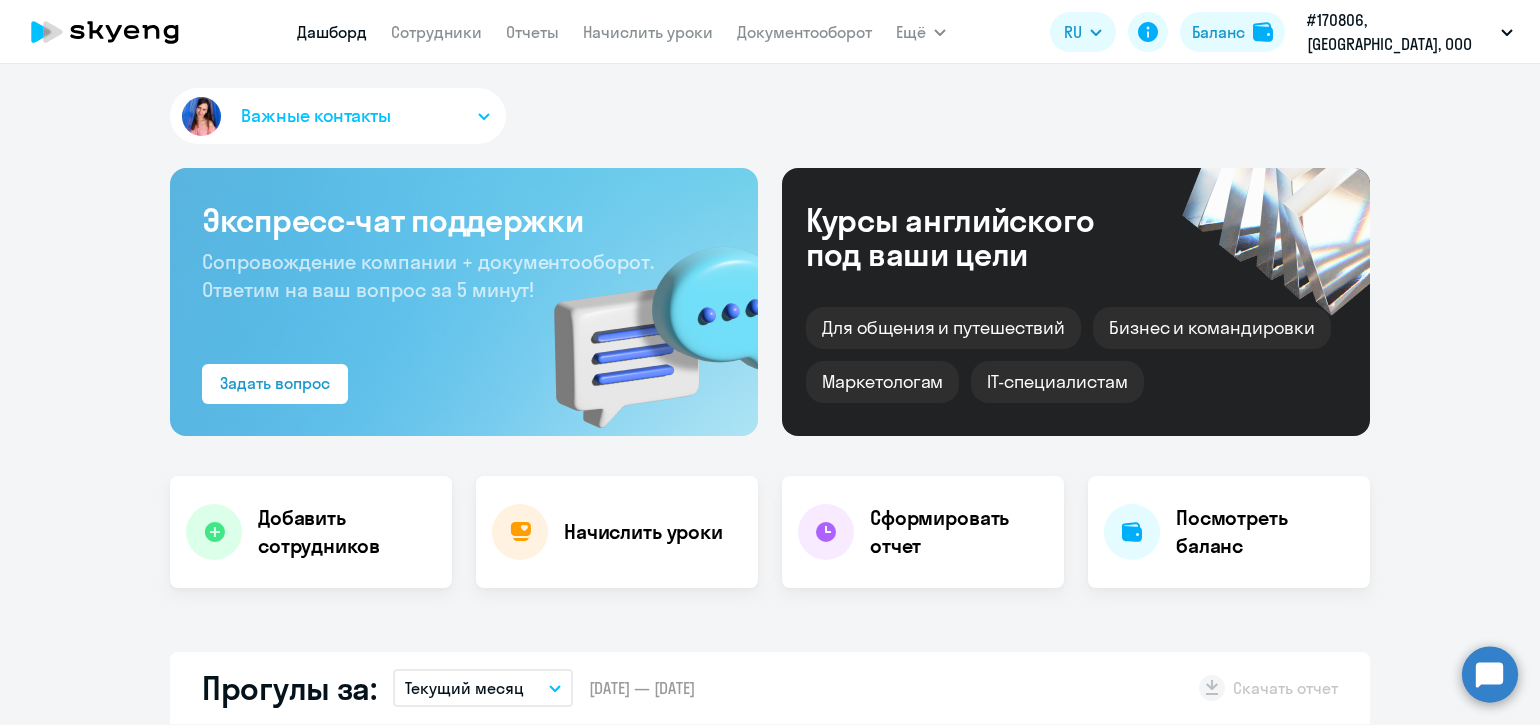 select on "30" 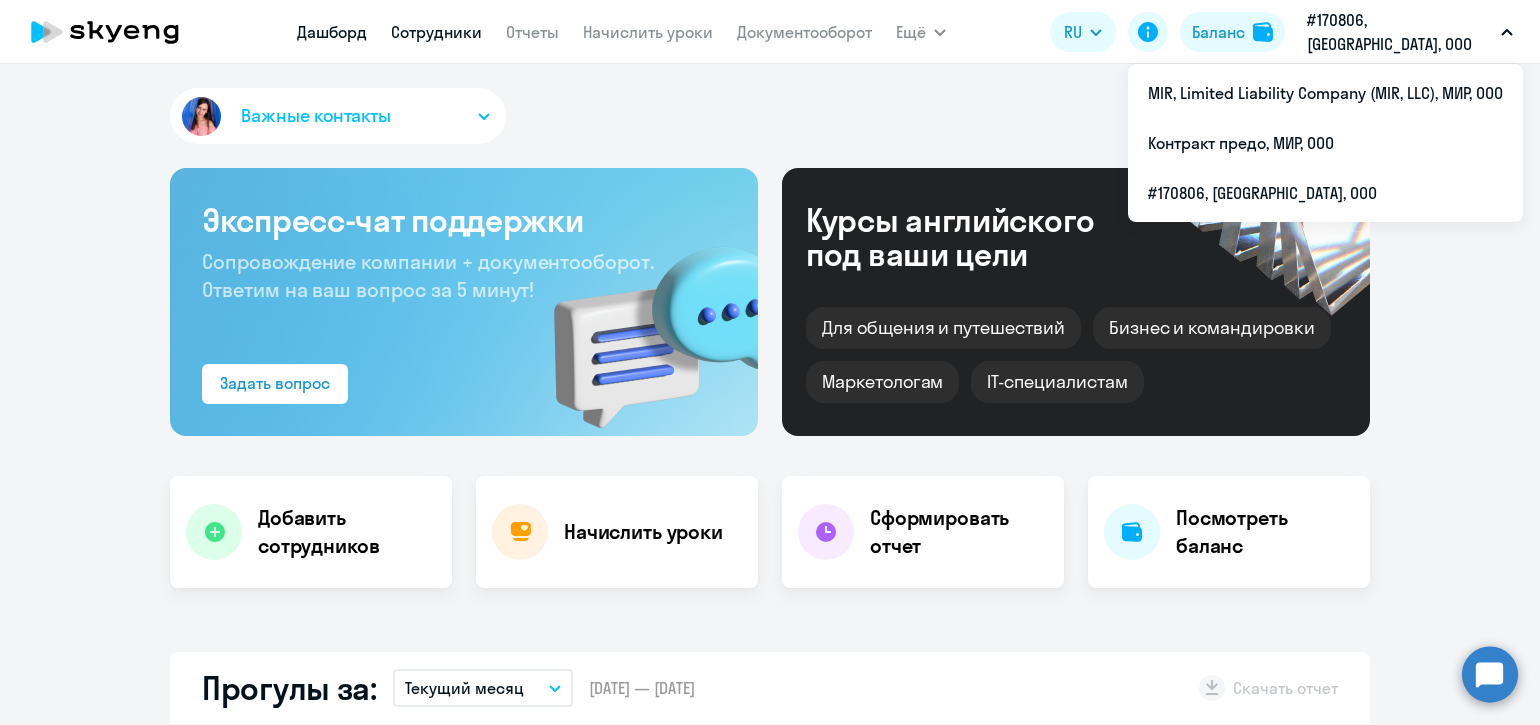 click on "Сотрудники" at bounding box center [436, 32] 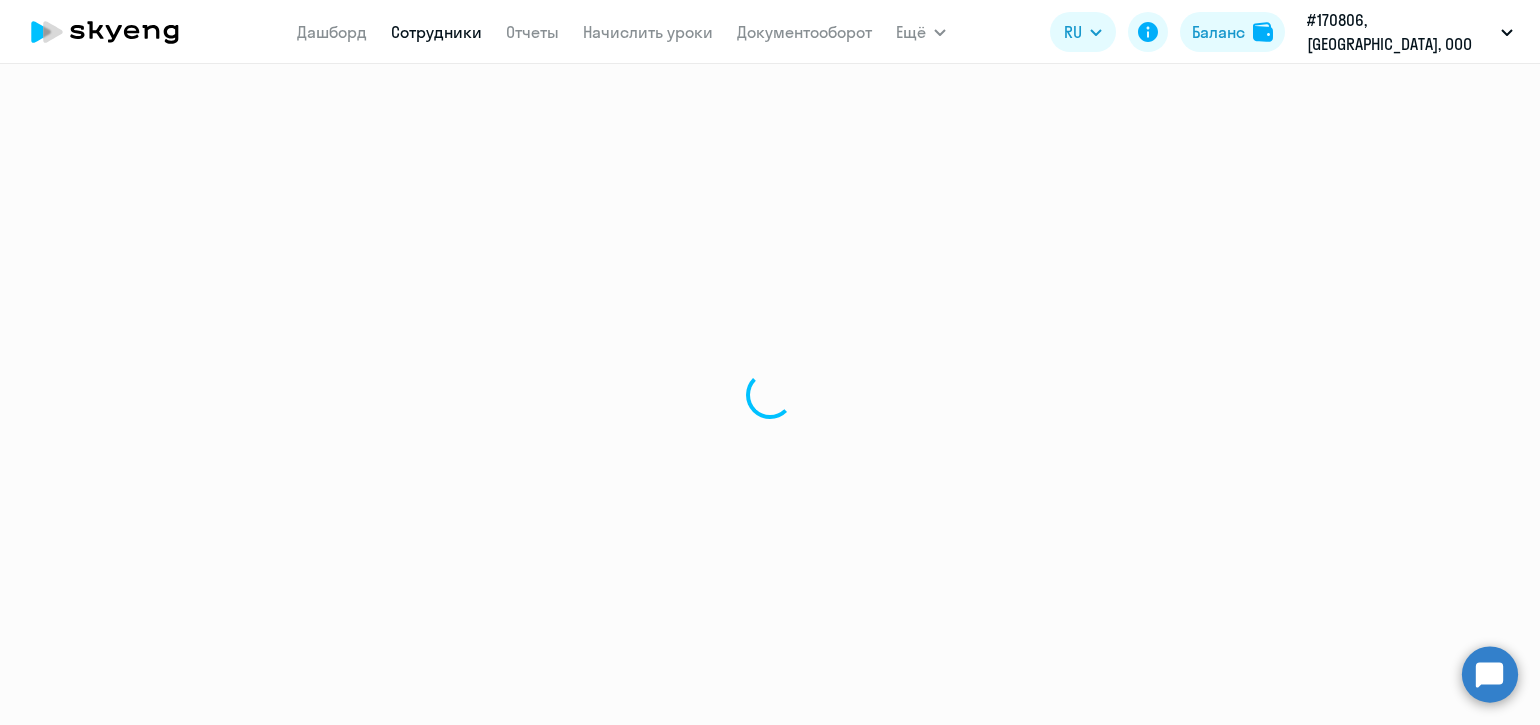 select on "30" 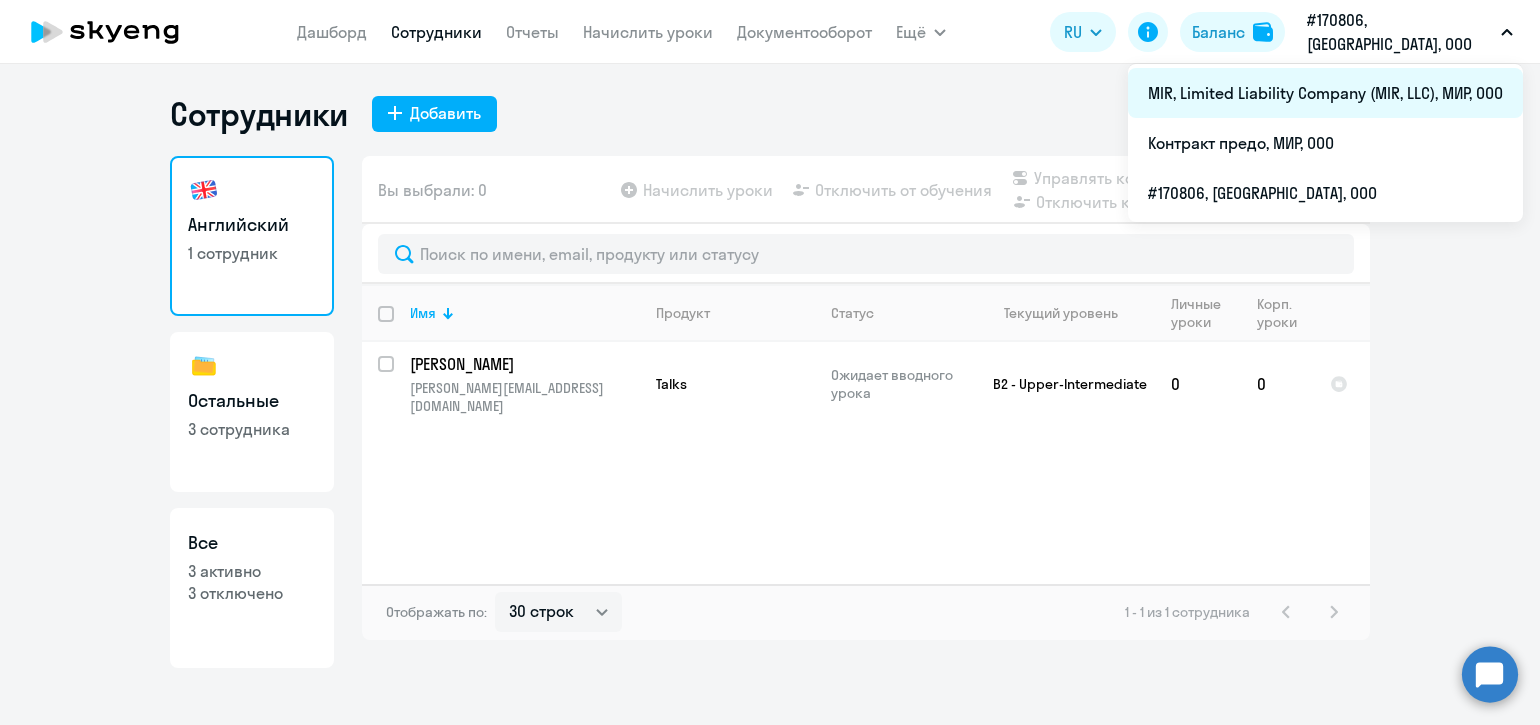 click on "MIR, Limited Liability Company (MIR, LLC), МИР, ООО" at bounding box center [1325, 93] 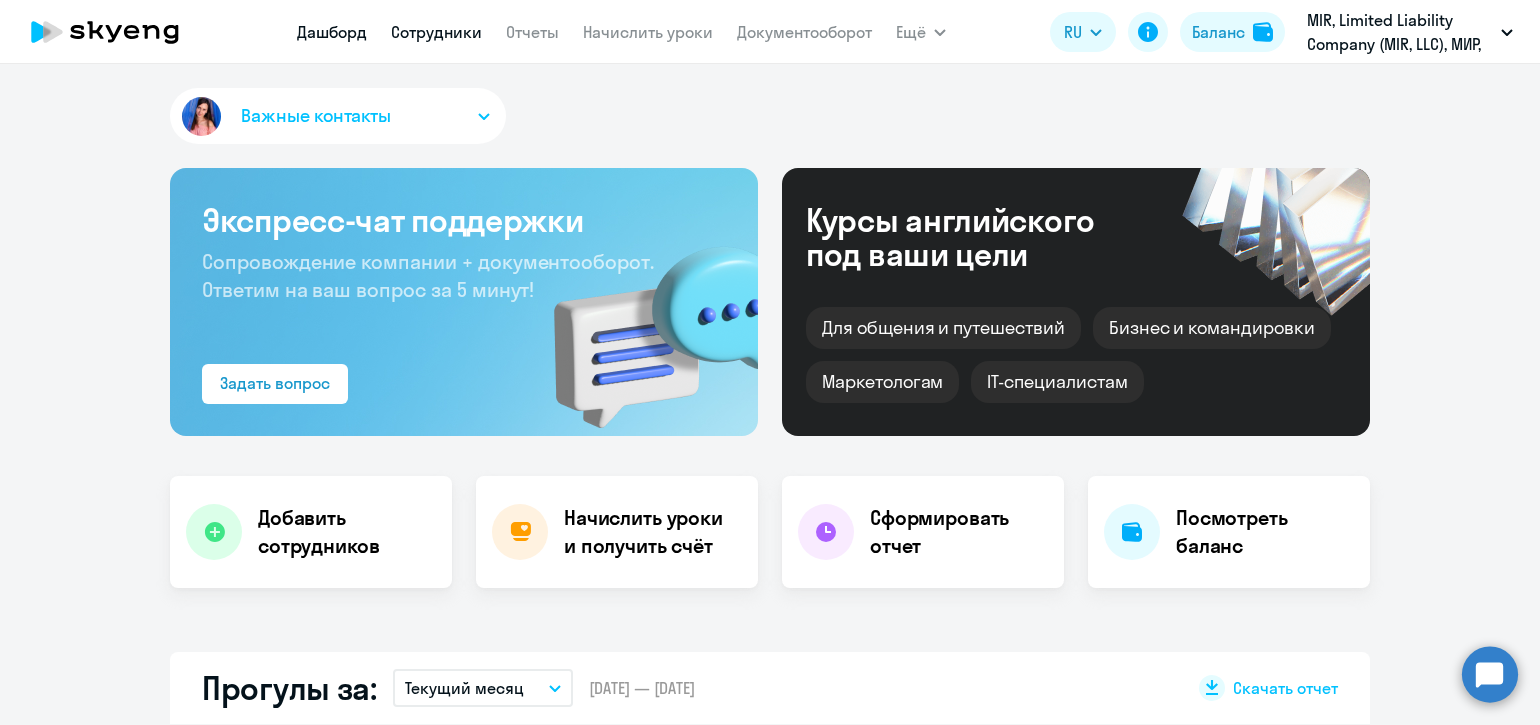 select on "30" 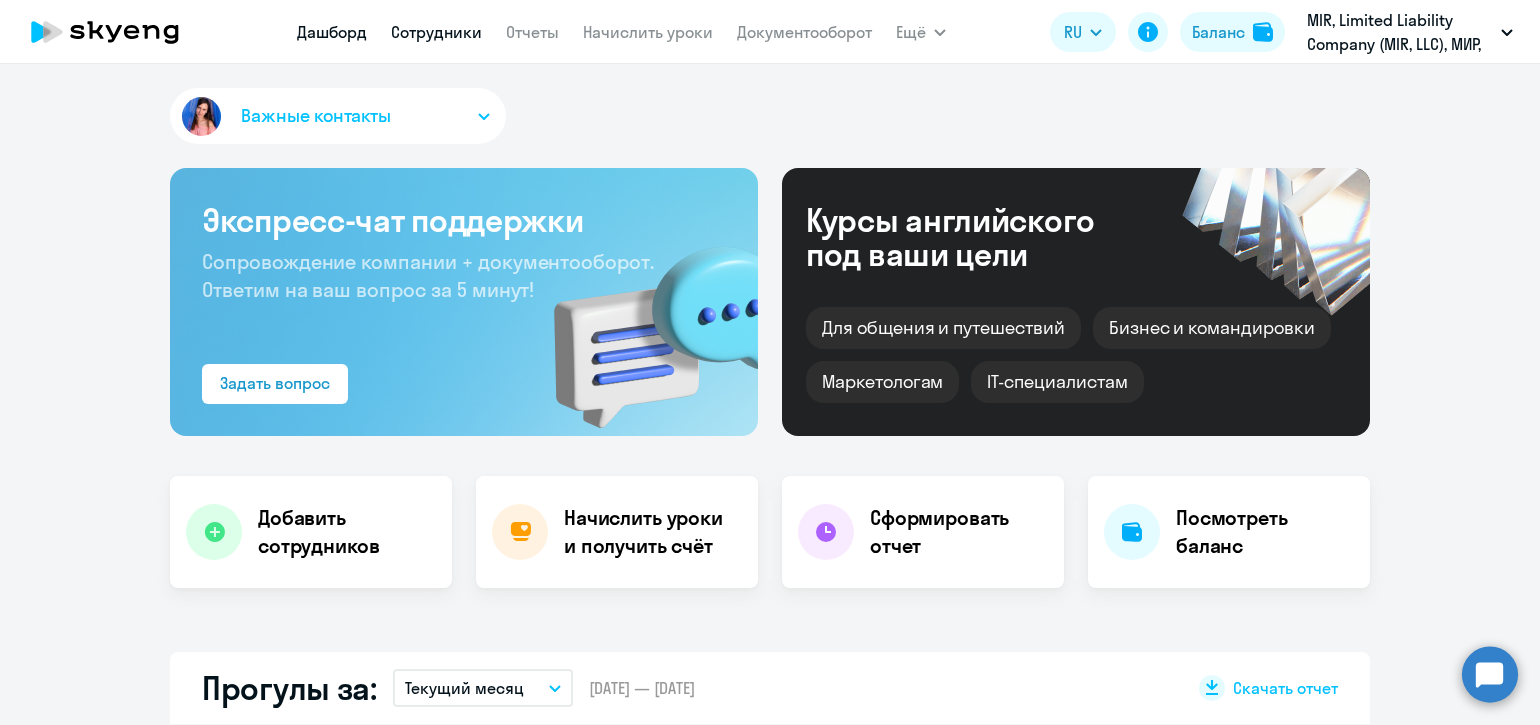 click on "Сотрудники" at bounding box center (436, 32) 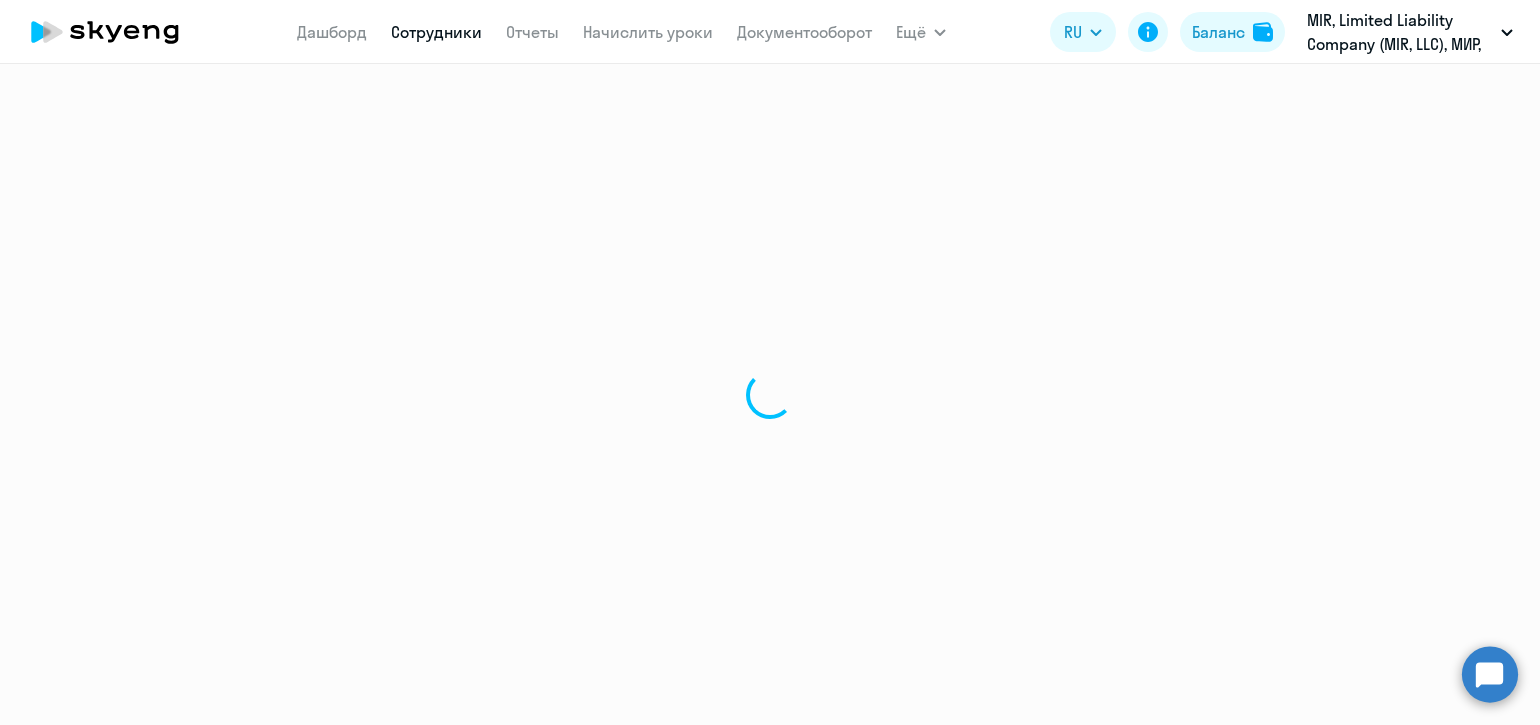 select on "30" 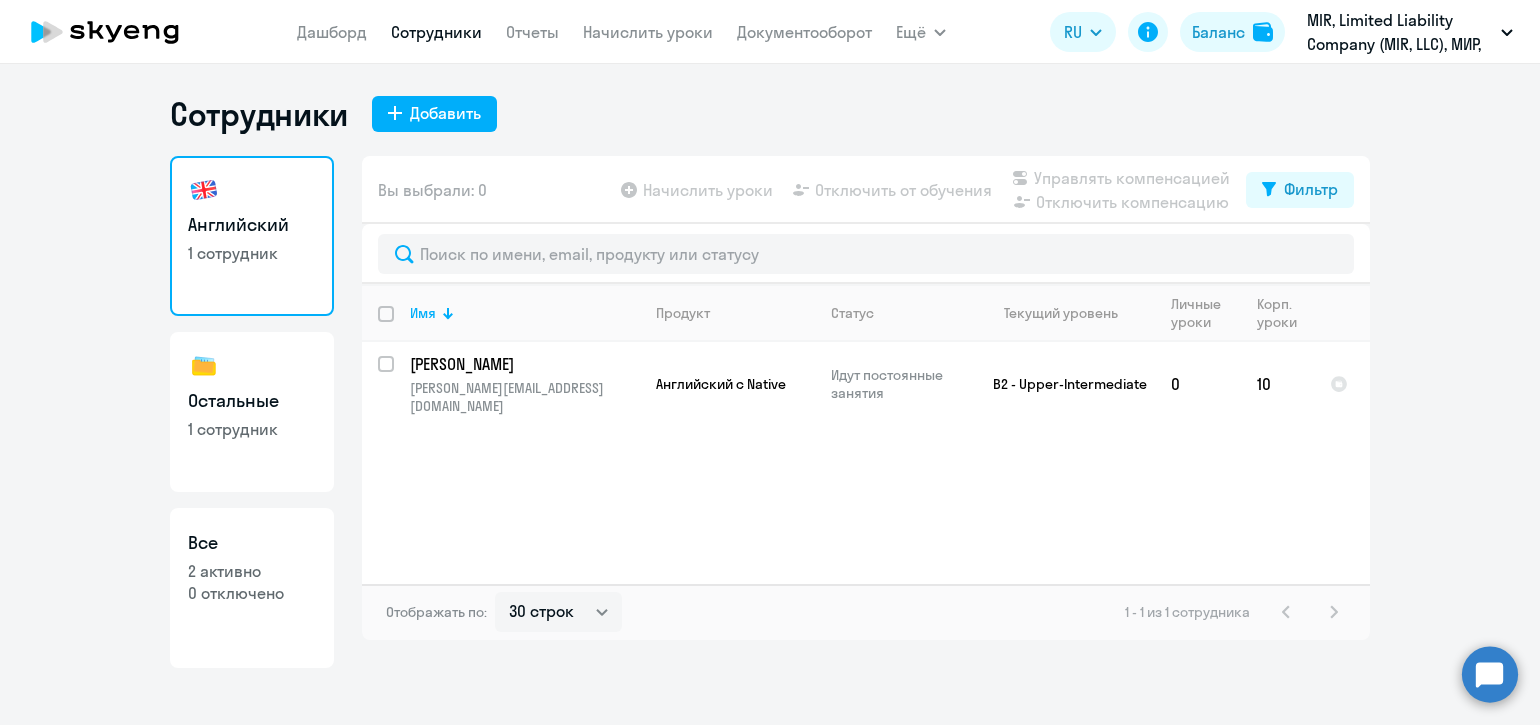 click 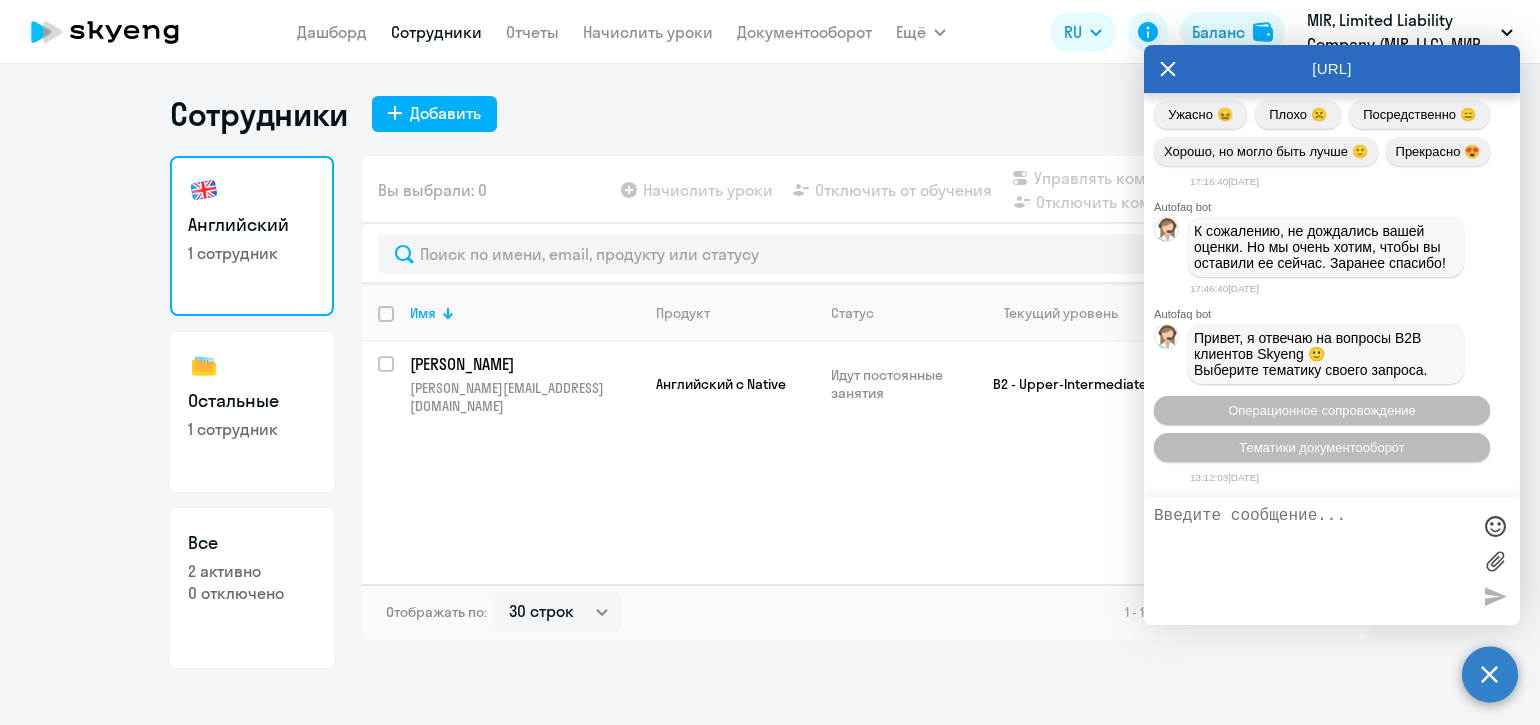 scroll, scrollTop: 16063, scrollLeft: 0, axis: vertical 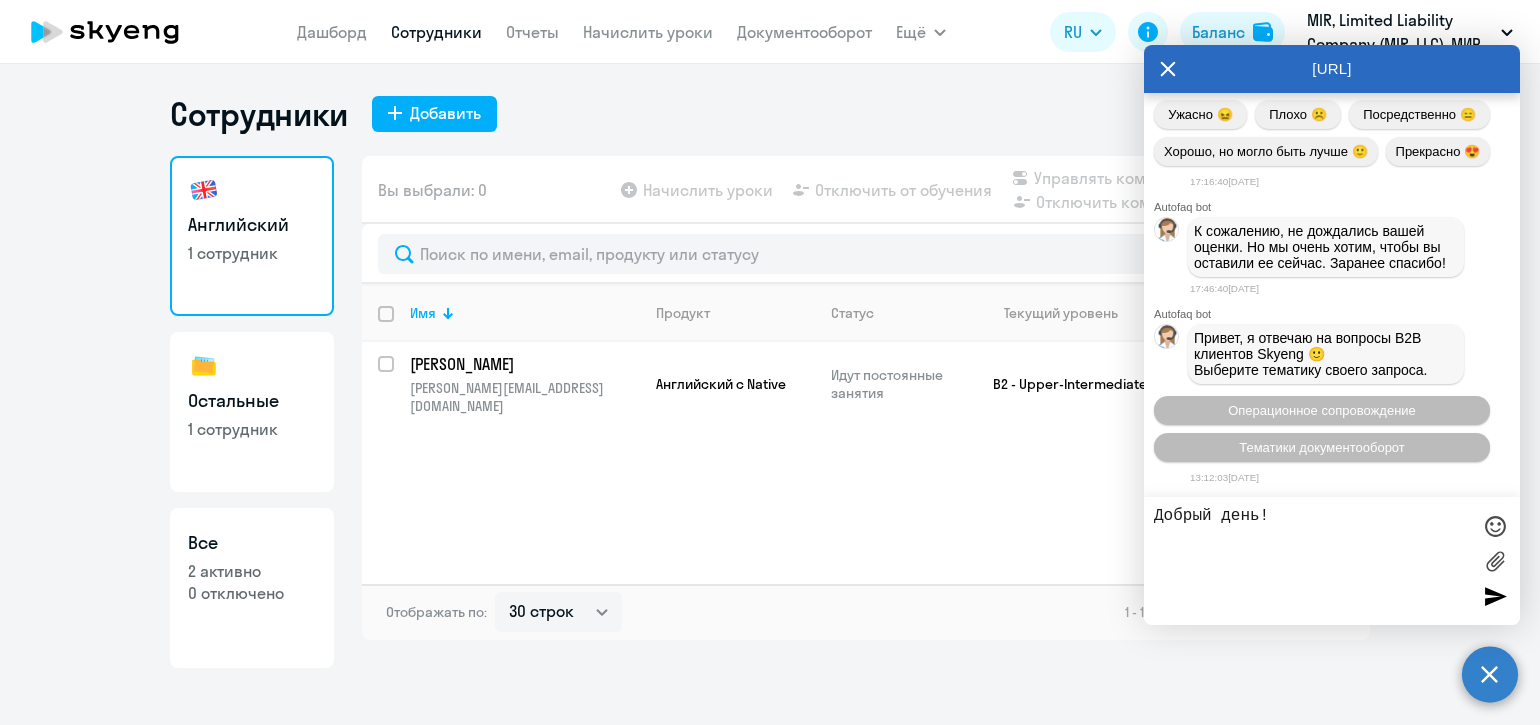 type on "Добрый день!" 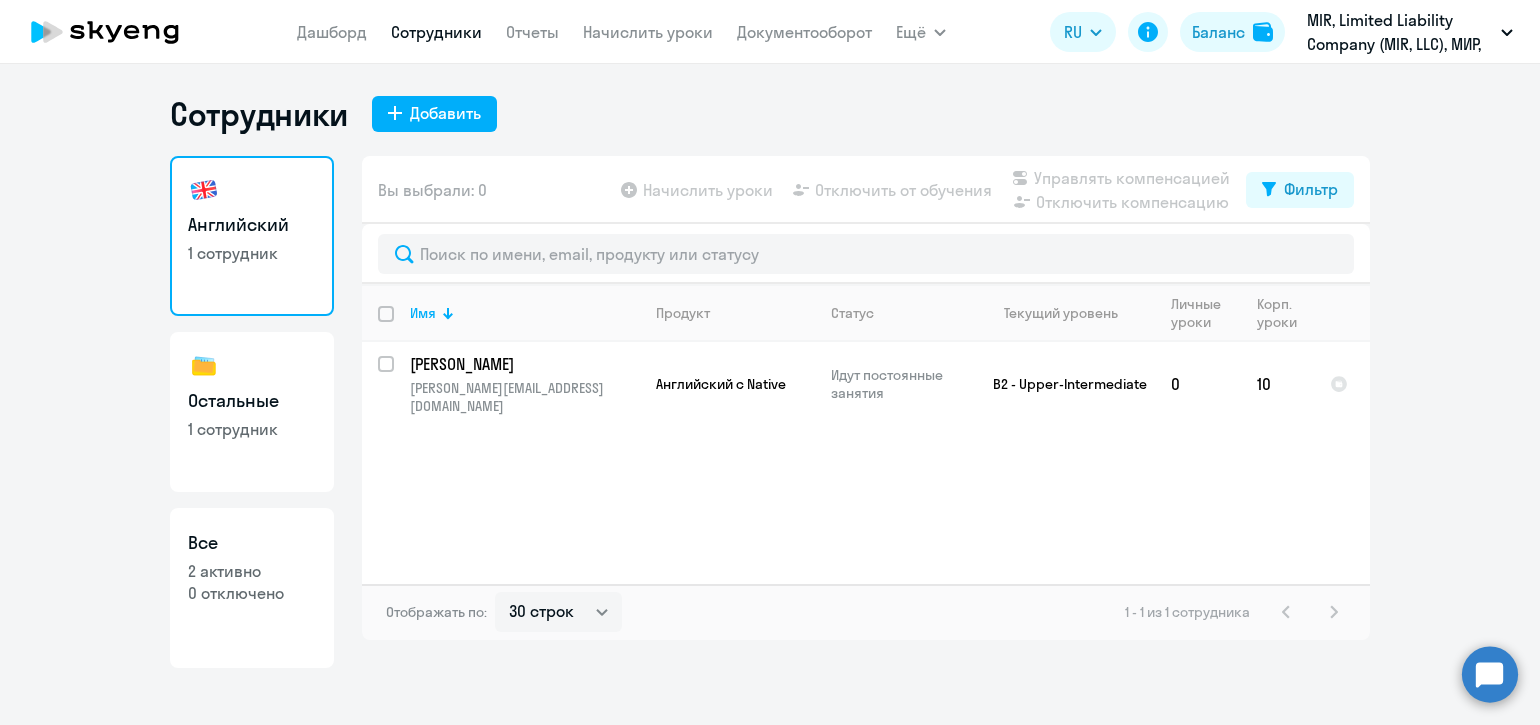 click on "Сотрудники" at bounding box center [436, 32] 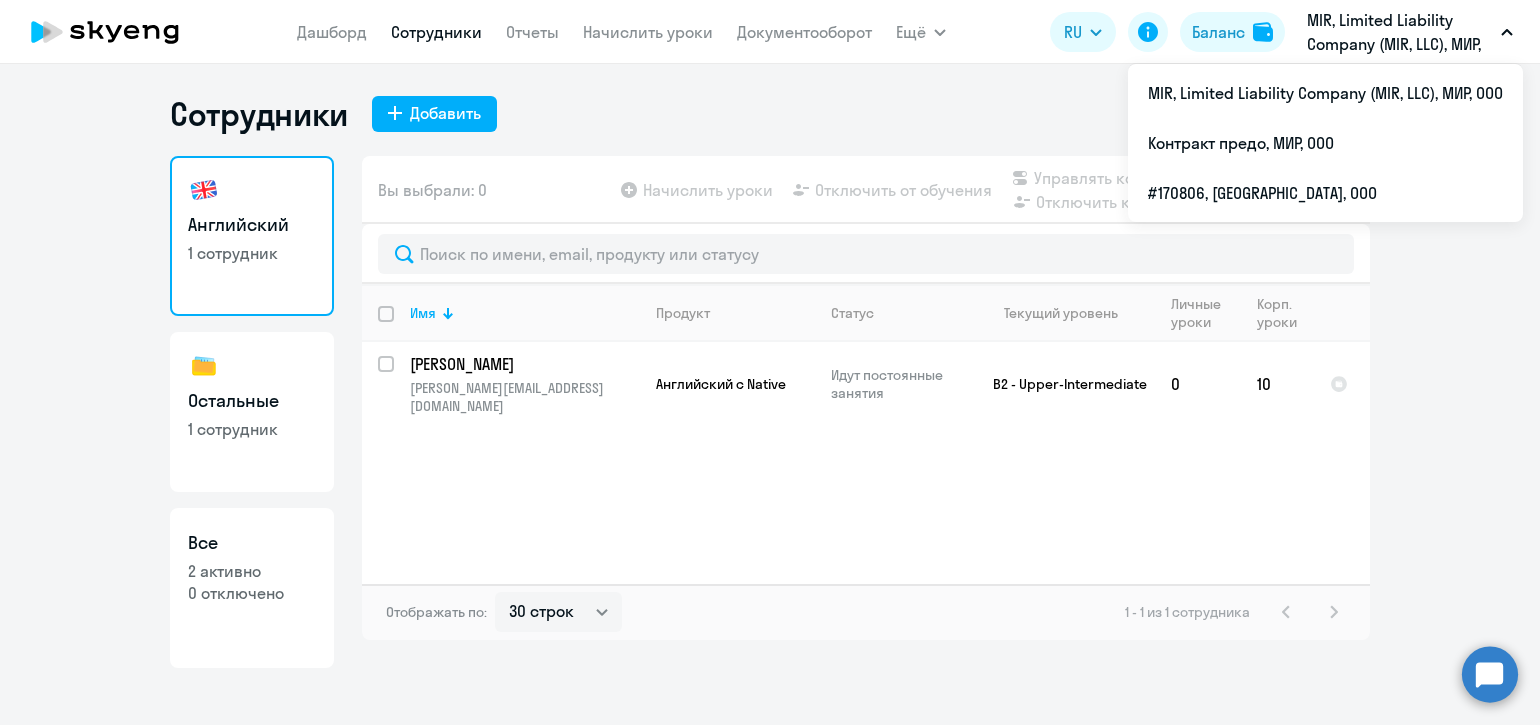 click on "MIR, Limited Liability Company (MIR, LLC), МИР, ООО" at bounding box center (1400, 32) 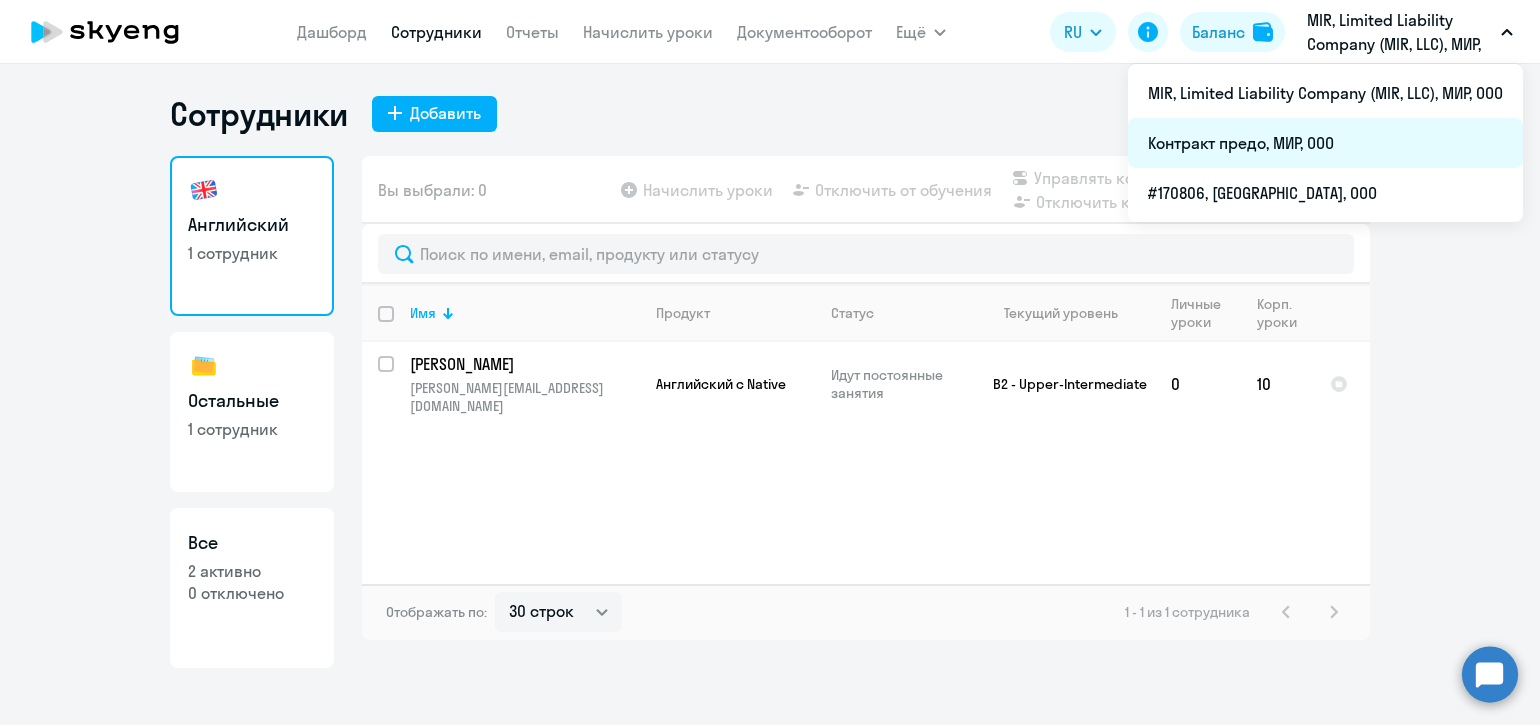 click on "Контракт предо, МИР, ООО" at bounding box center [1325, 143] 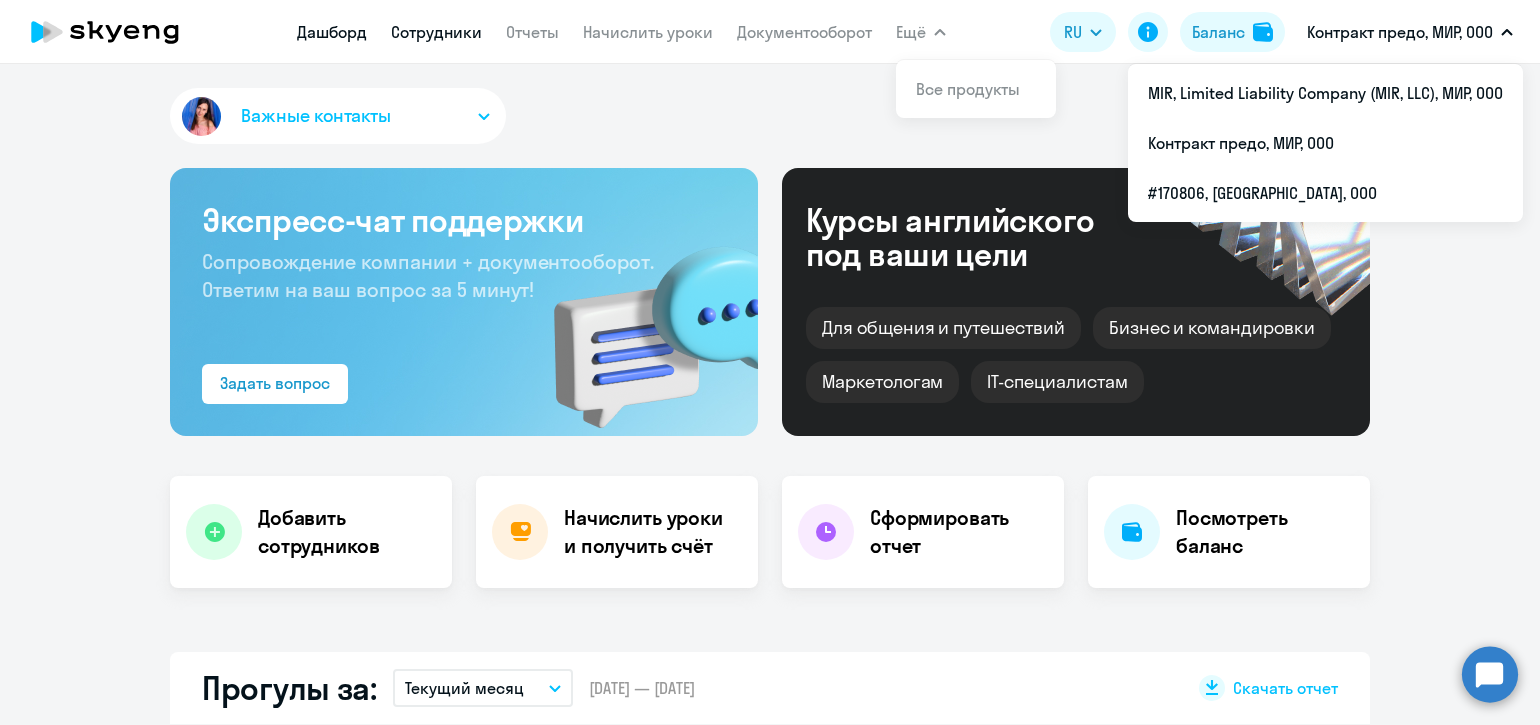 click on "Сотрудники" at bounding box center [436, 32] 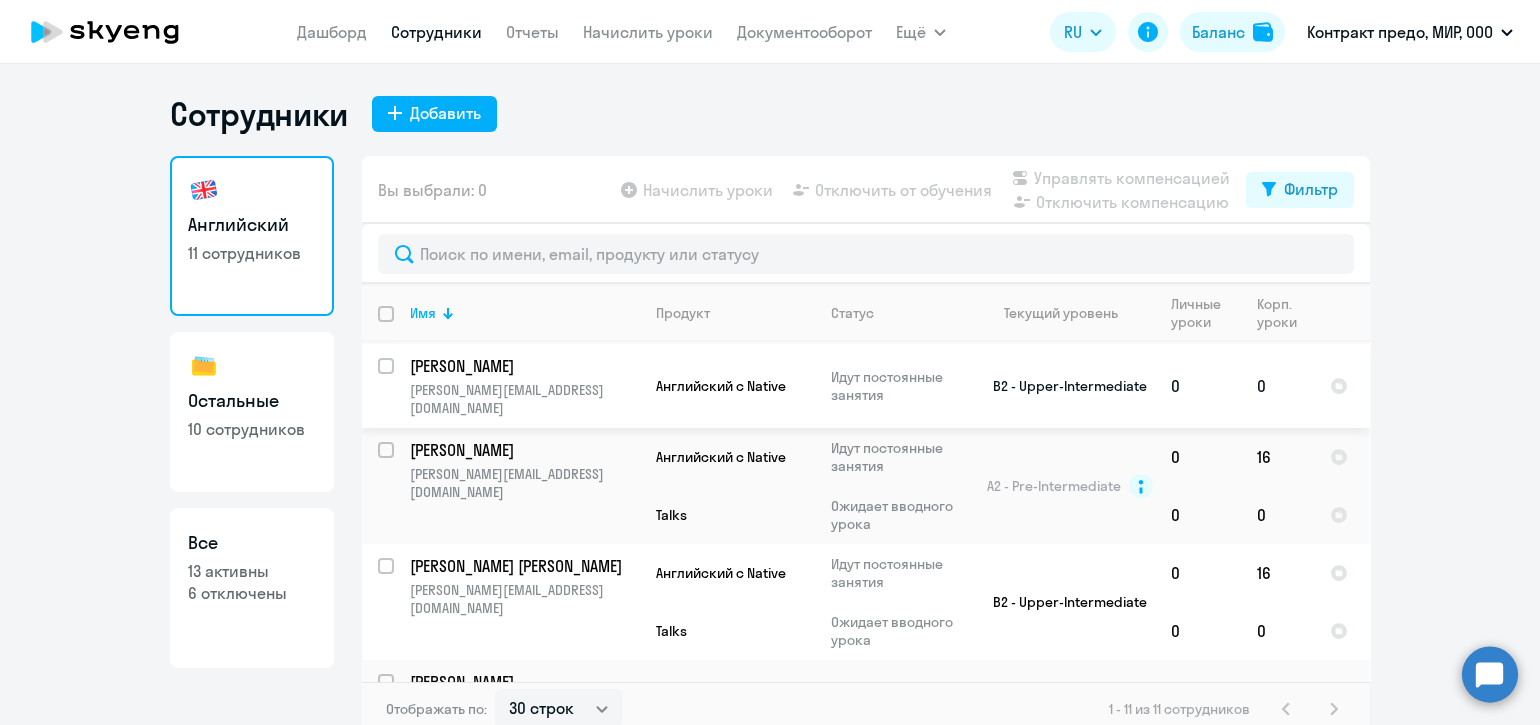 scroll, scrollTop: 499, scrollLeft: 0, axis: vertical 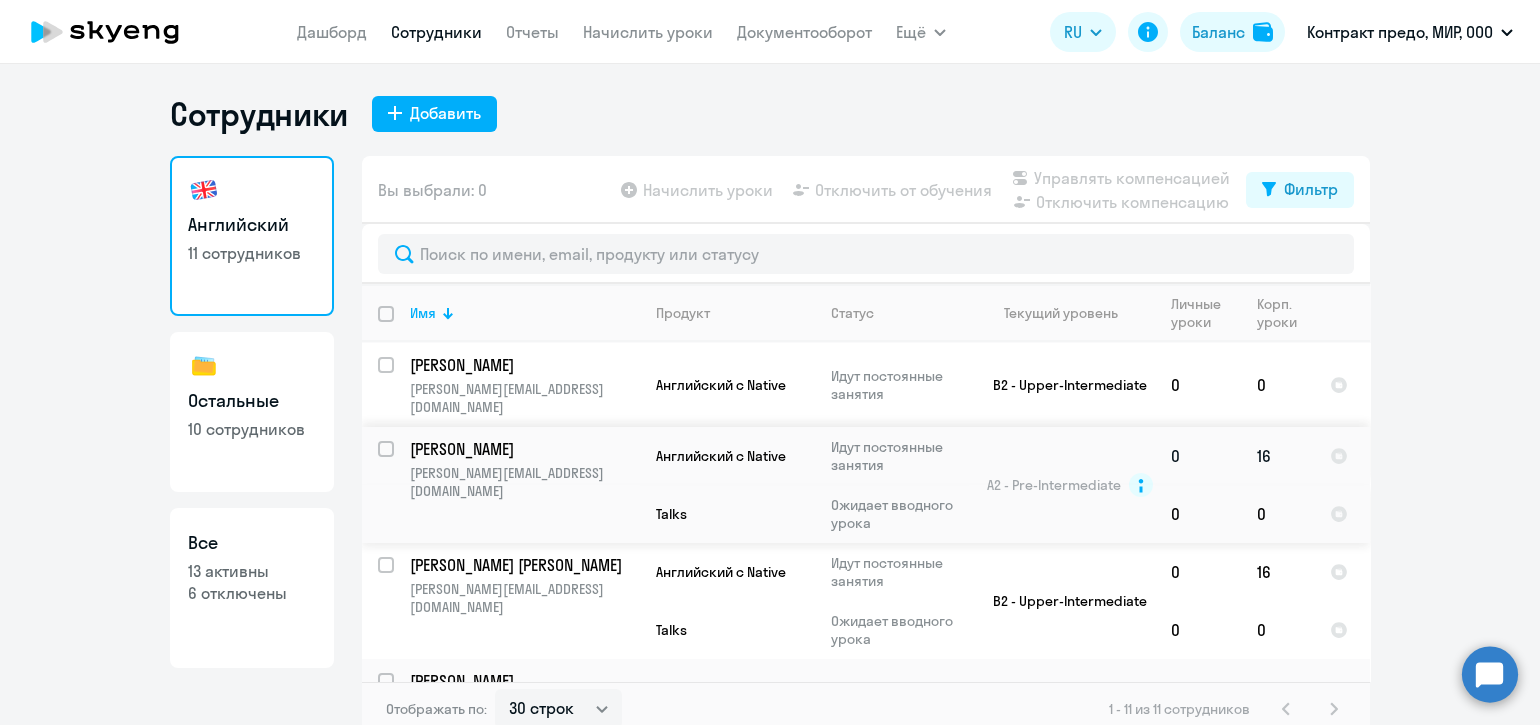 click on "[PERSON_NAME][EMAIL_ADDRESS][DOMAIN_NAME]" 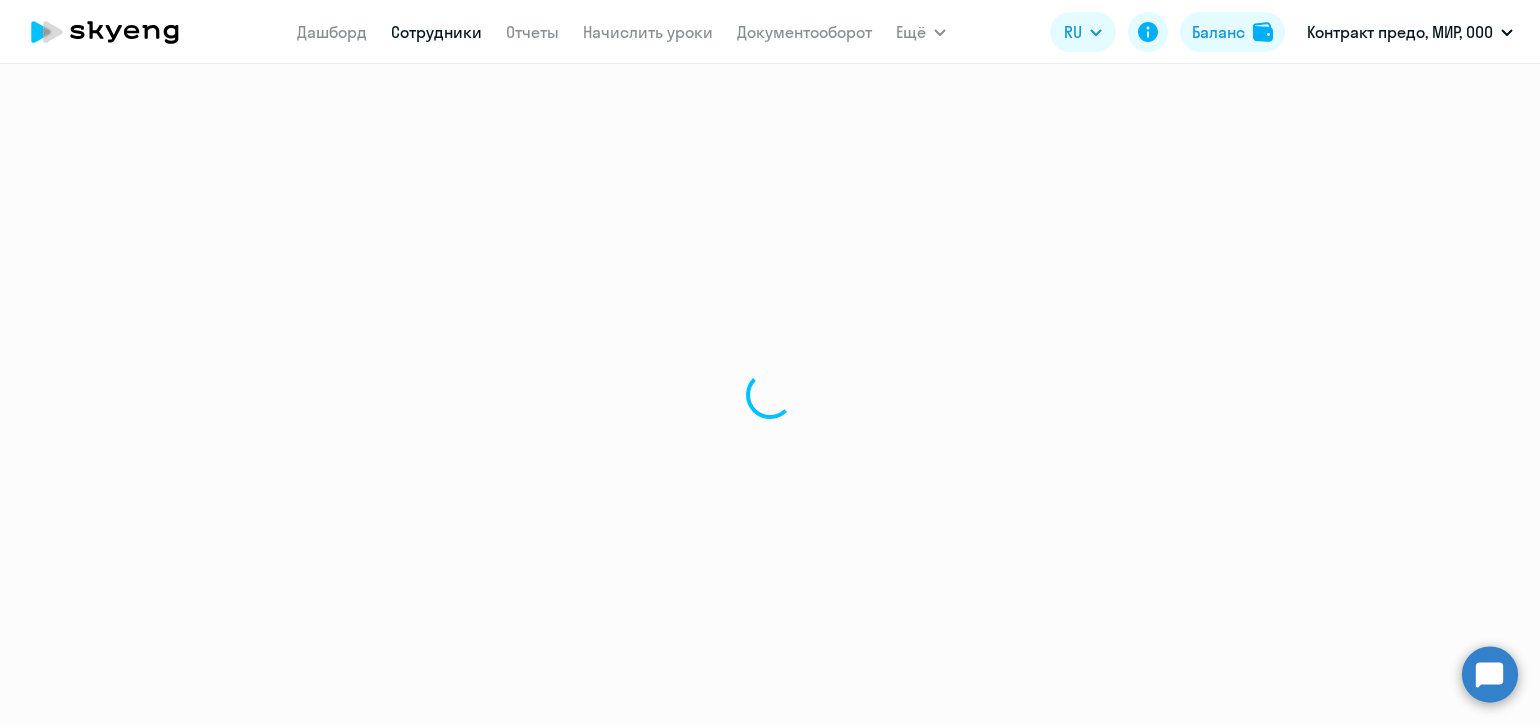 select on "english" 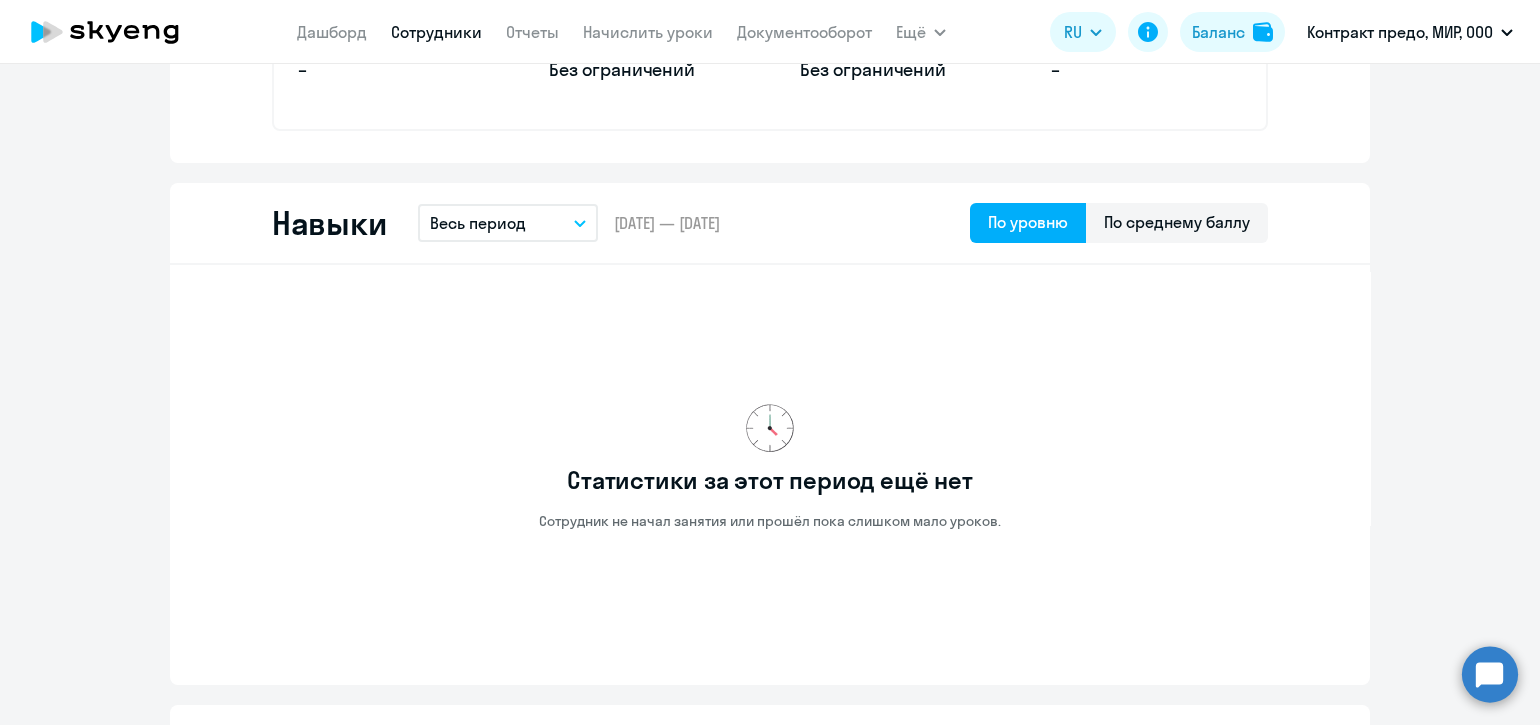 scroll, scrollTop: 999, scrollLeft: 0, axis: vertical 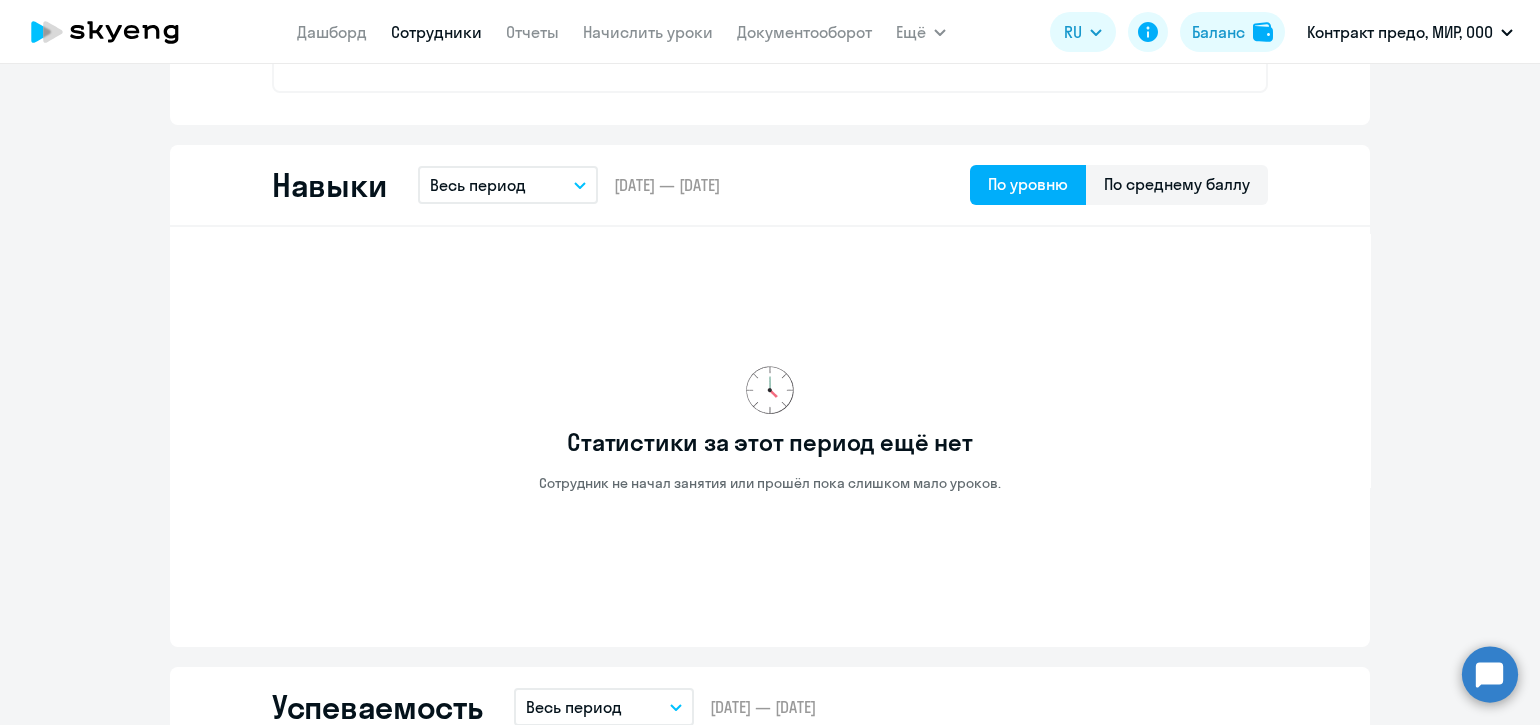 click 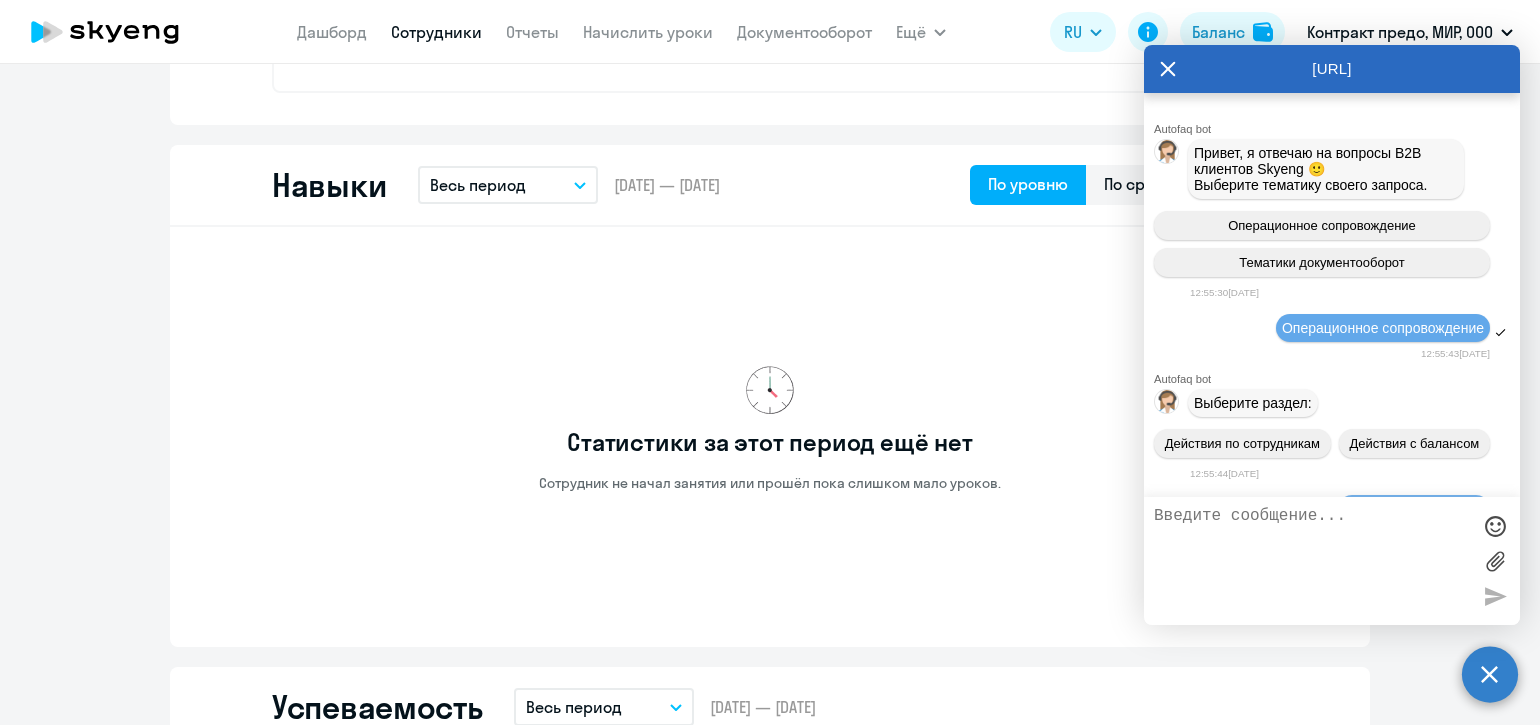 scroll, scrollTop: 16063, scrollLeft: 0, axis: vertical 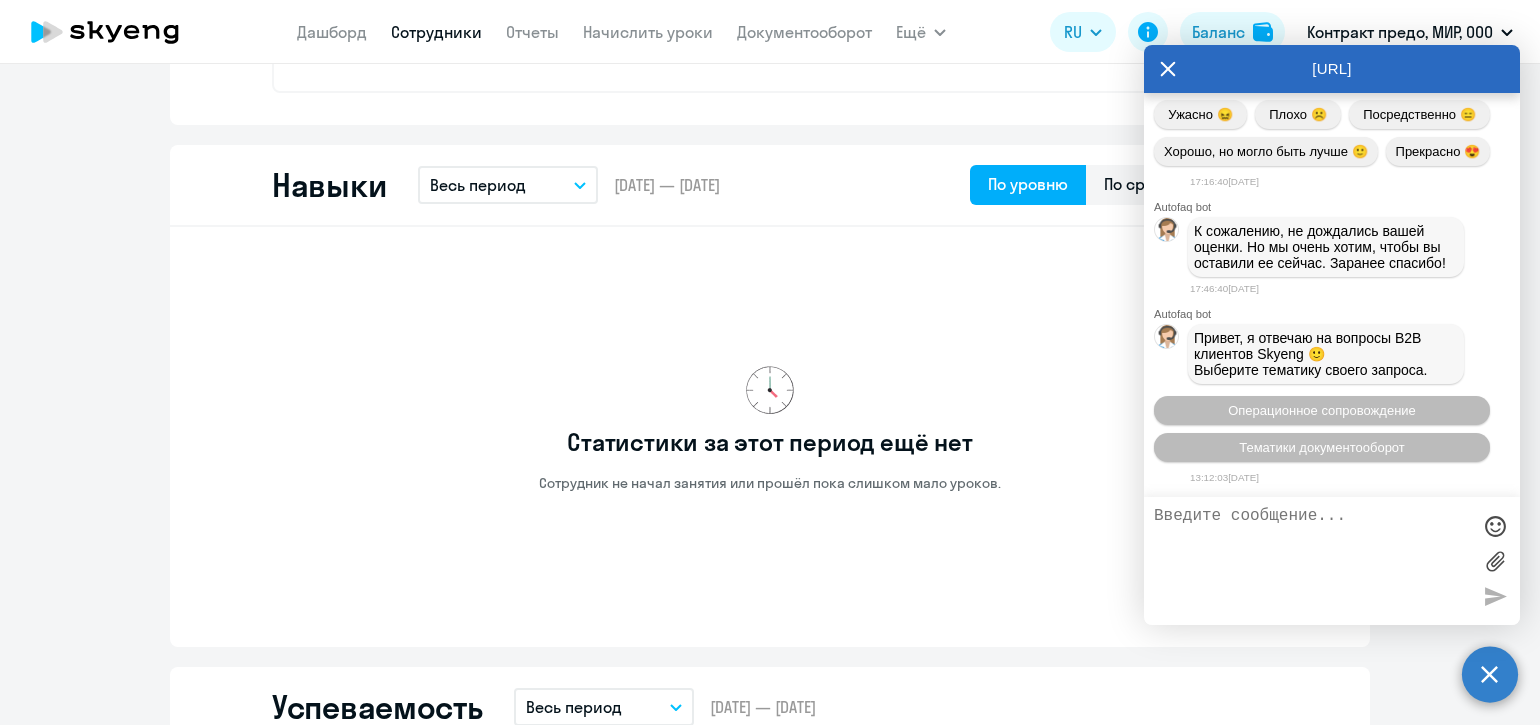 click at bounding box center (1312, 561) 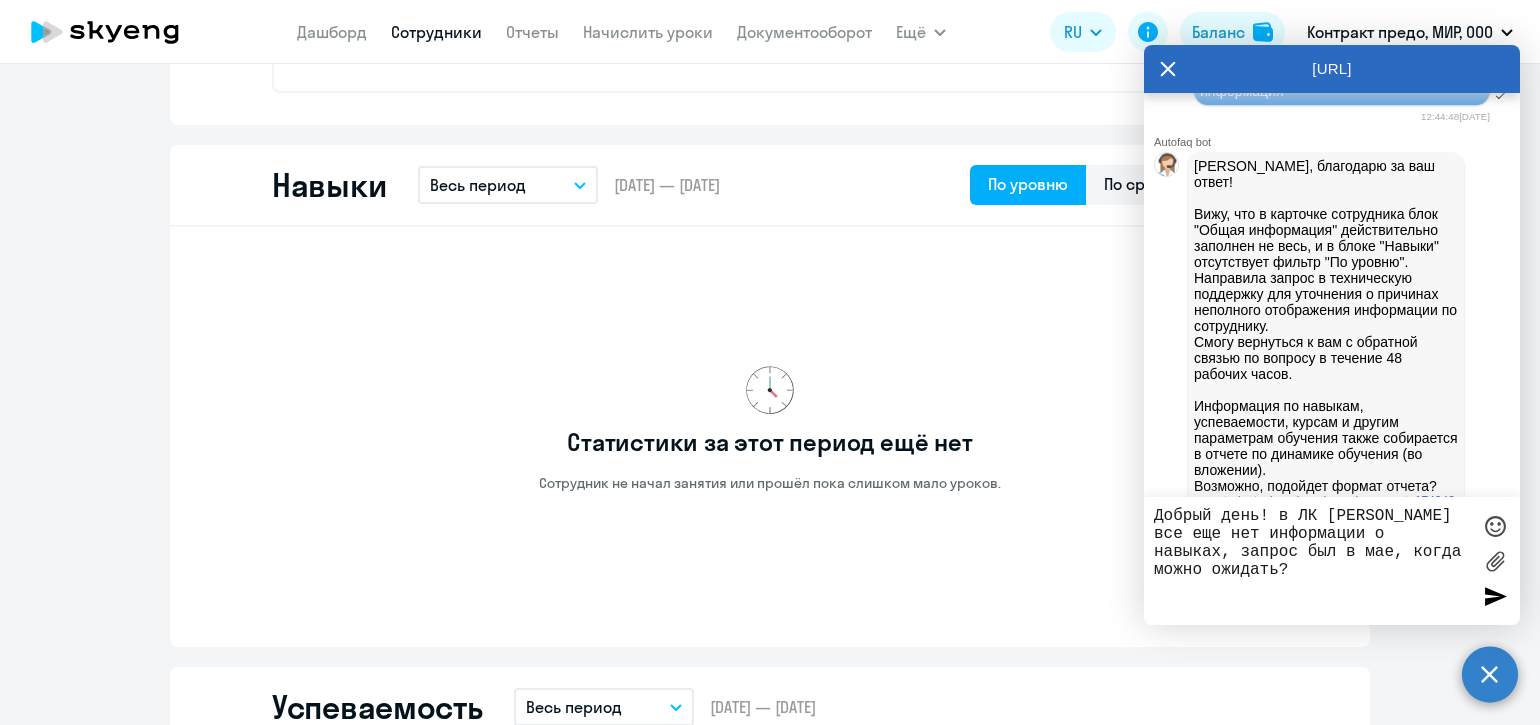 scroll, scrollTop: 4438, scrollLeft: 0, axis: vertical 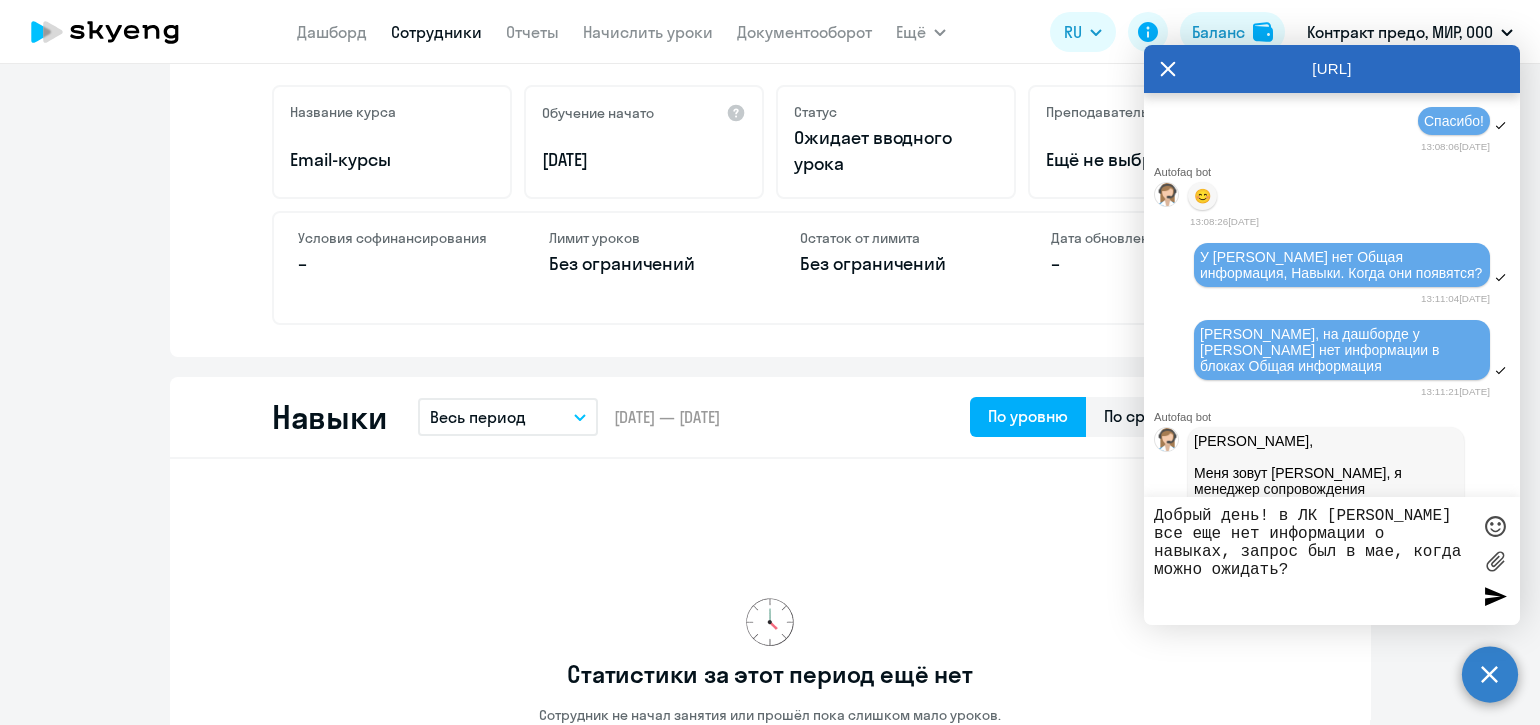 type on "Добрый день! в ЛК [PERSON_NAME] все еще нет информации о навыках, запрос был в мае, когда можно ожидать?" 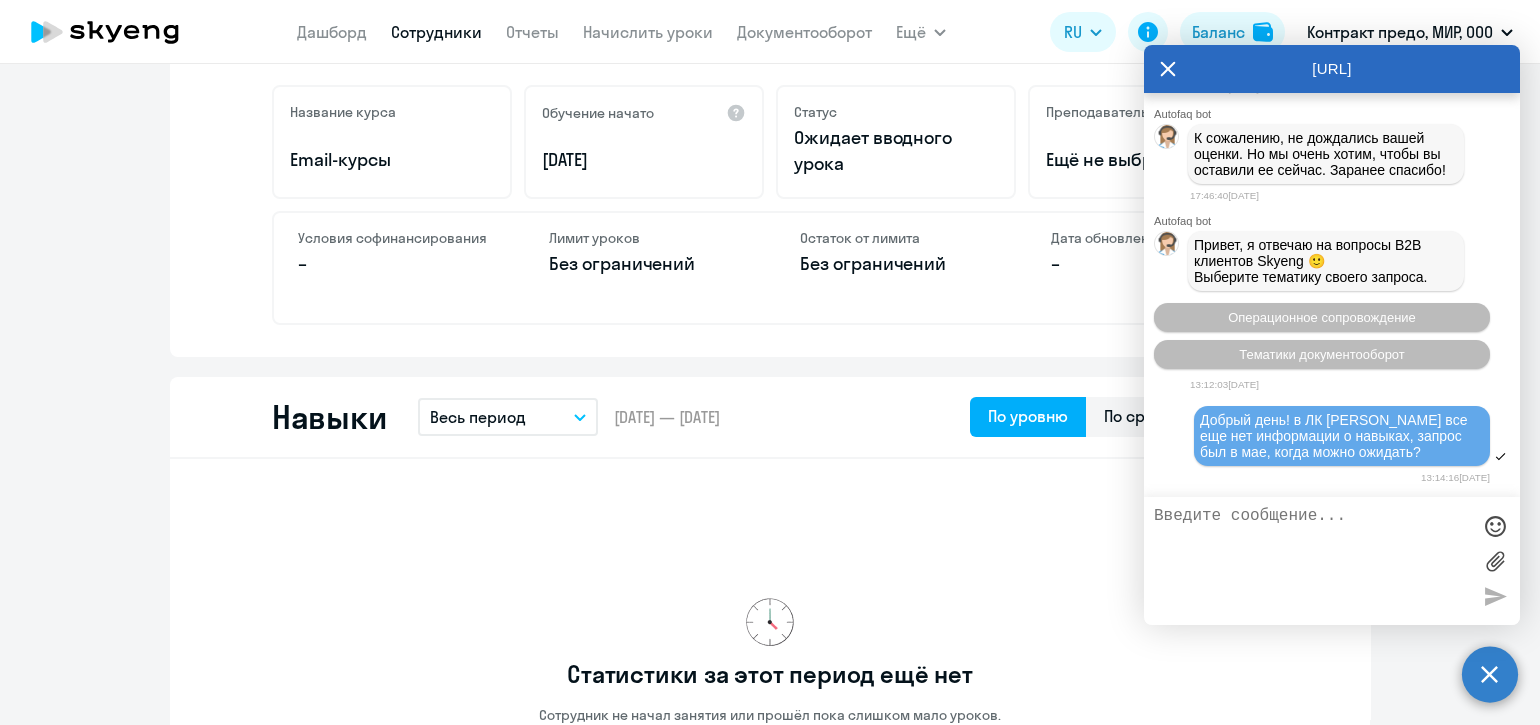 scroll, scrollTop: 16314, scrollLeft: 0, axis: vertical 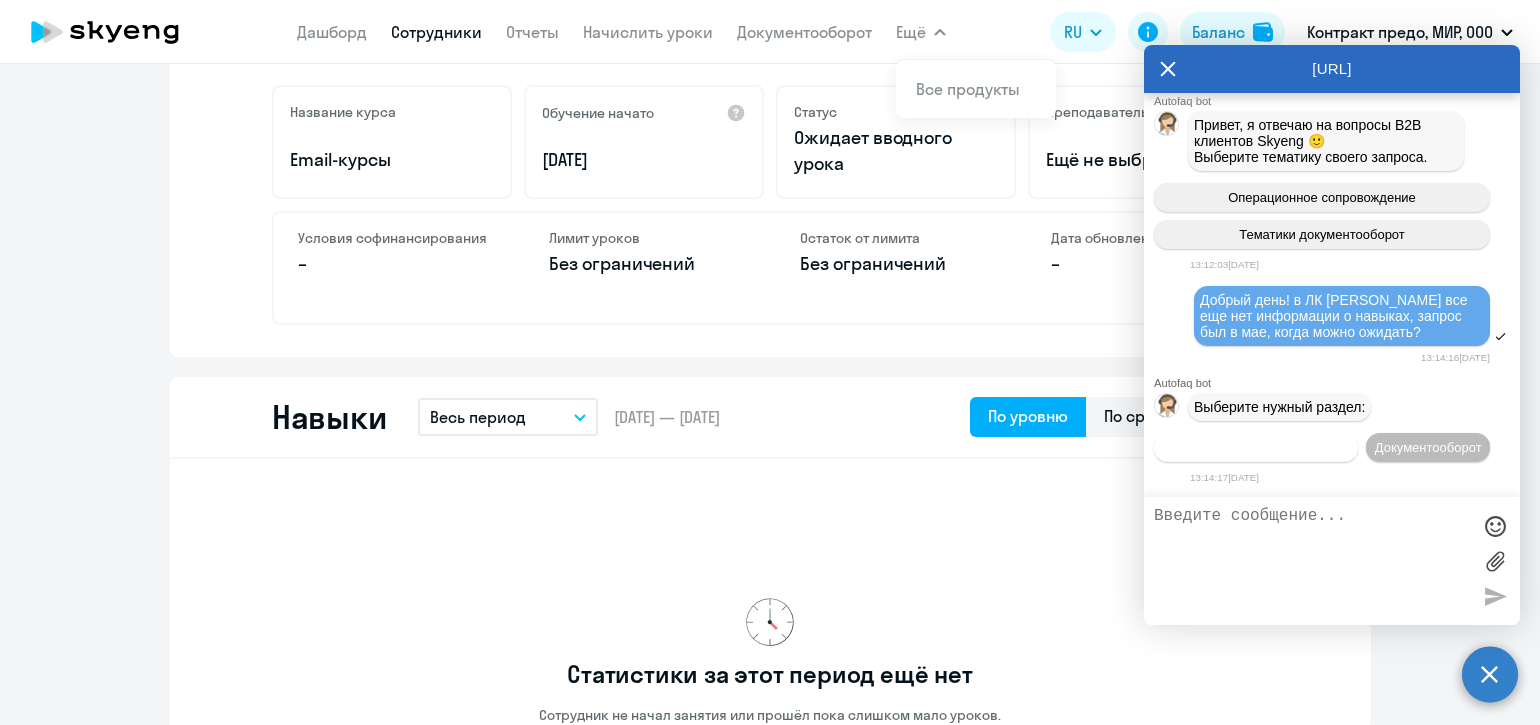 click on "Операционное сопровождение" at bounding box center [1256, 447] 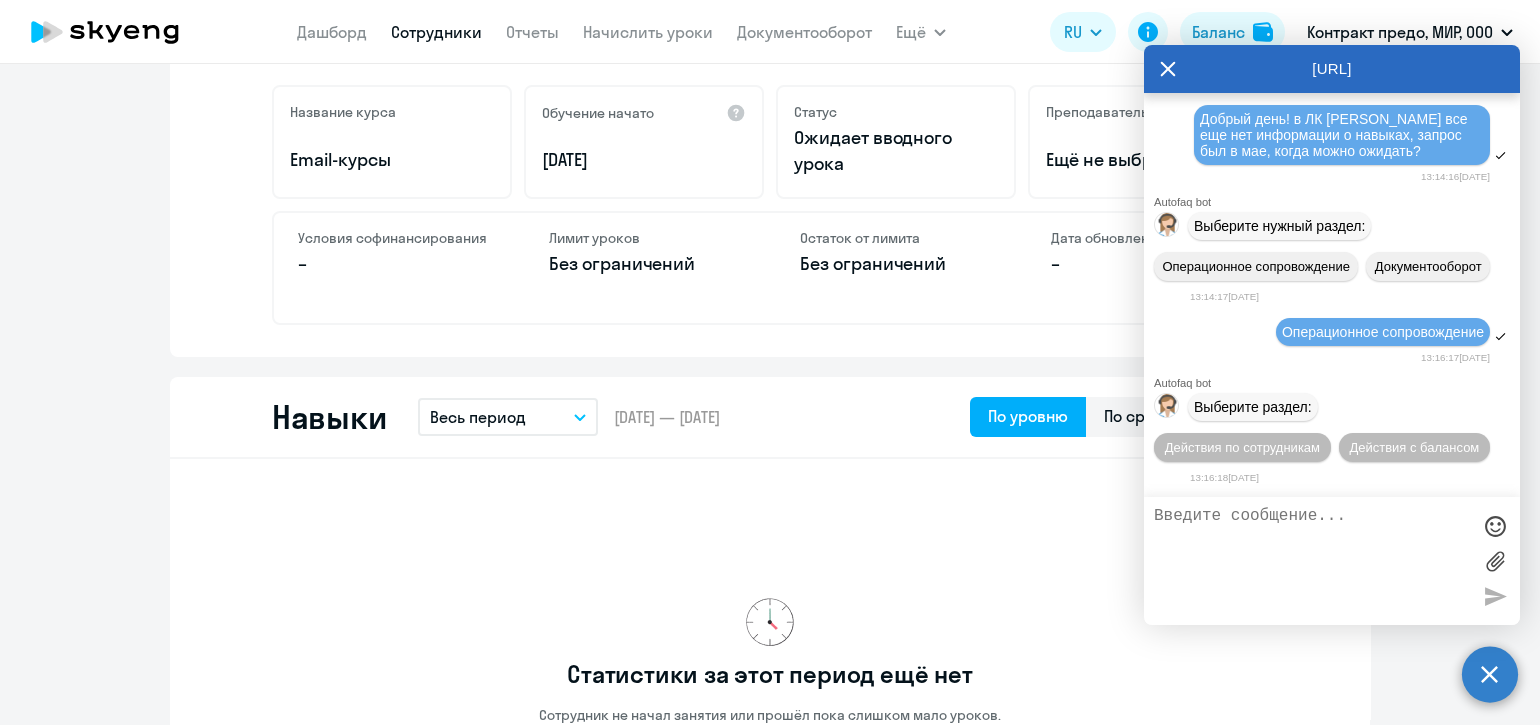 scroll, scrollTop: 16533, scrollLeft: 0, axis: vertical 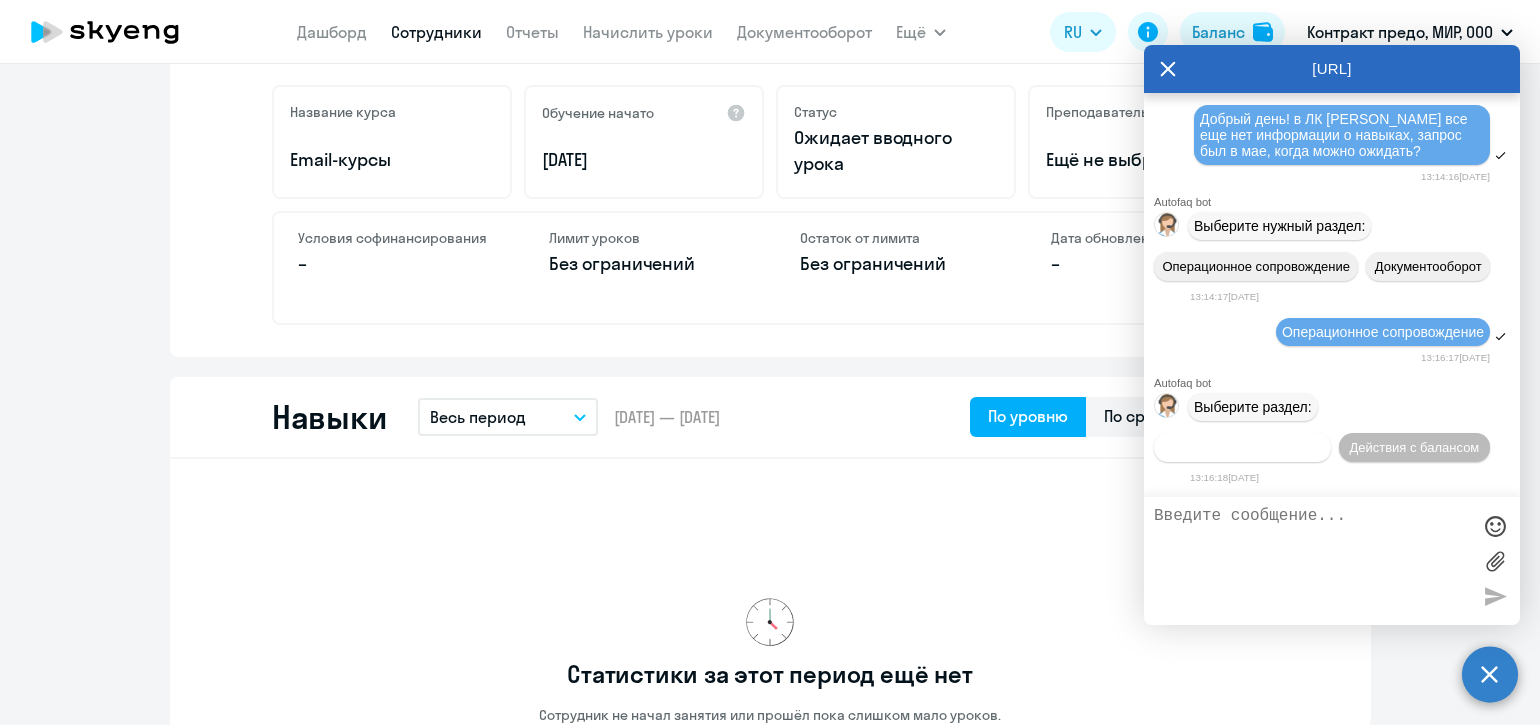 click on "Действия по сотрудникам" at bounding box center (1242, 447) 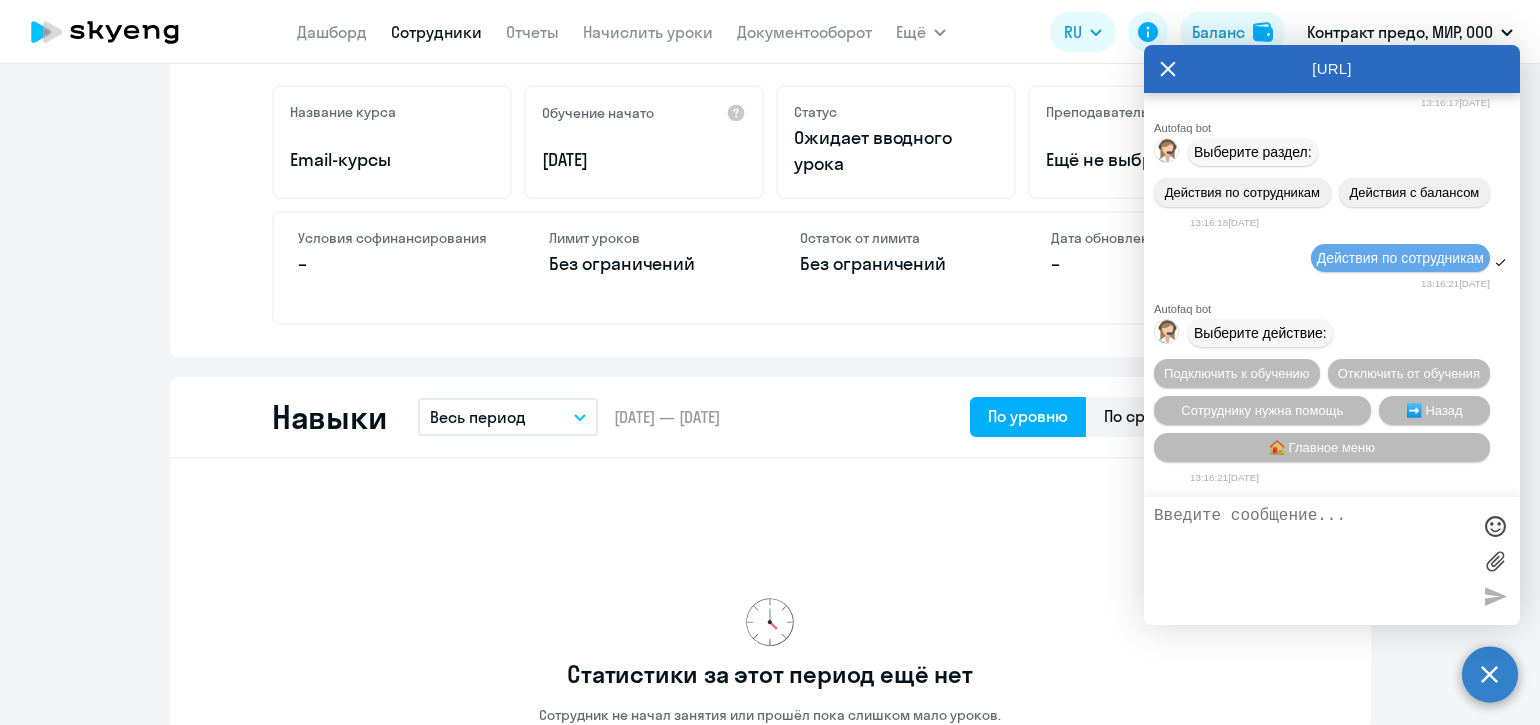 scroll, scrollTop: 16830, scrollLeft: 0, axis: vertical 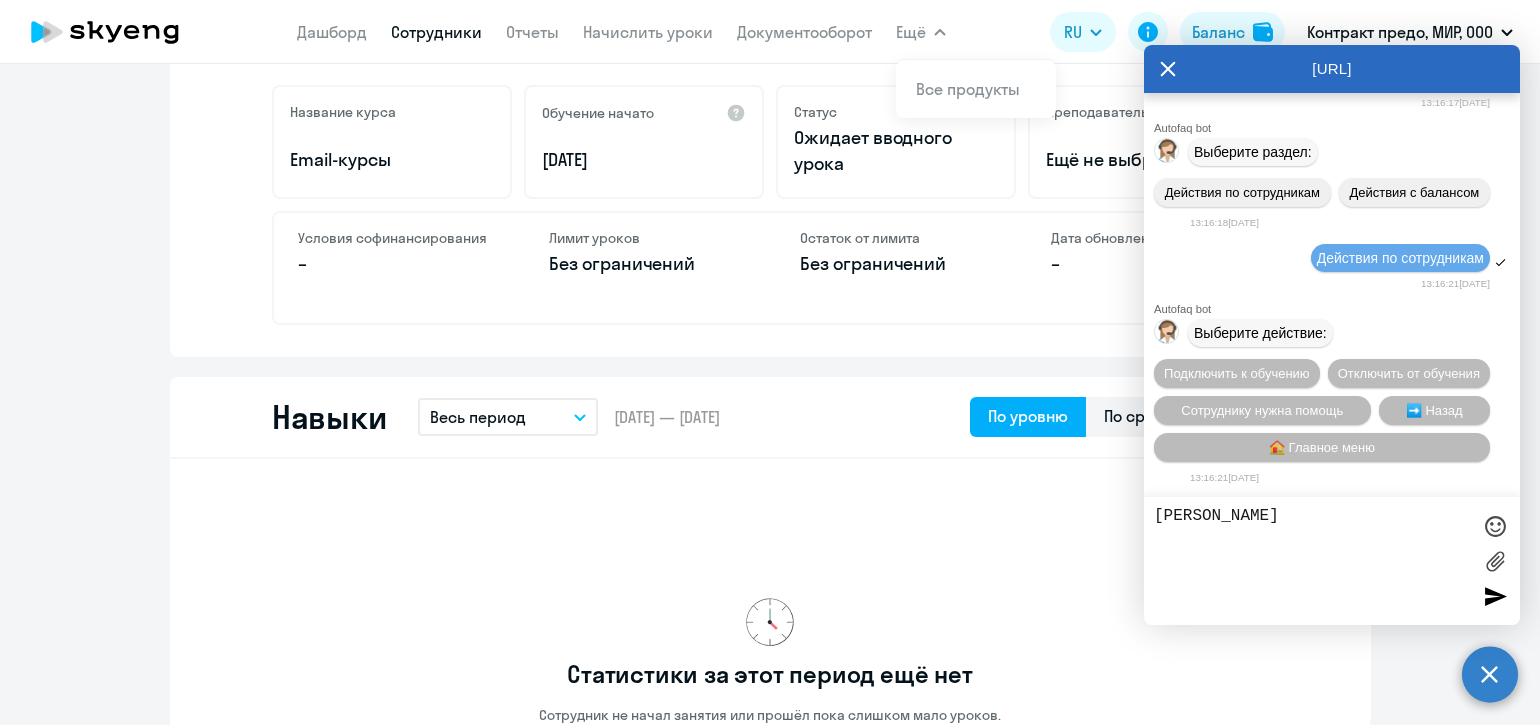 drag, startPoint x: 1406, startPoint y: 320, endPoint x: 1194, endPoint y: 290, distance: 214.11212 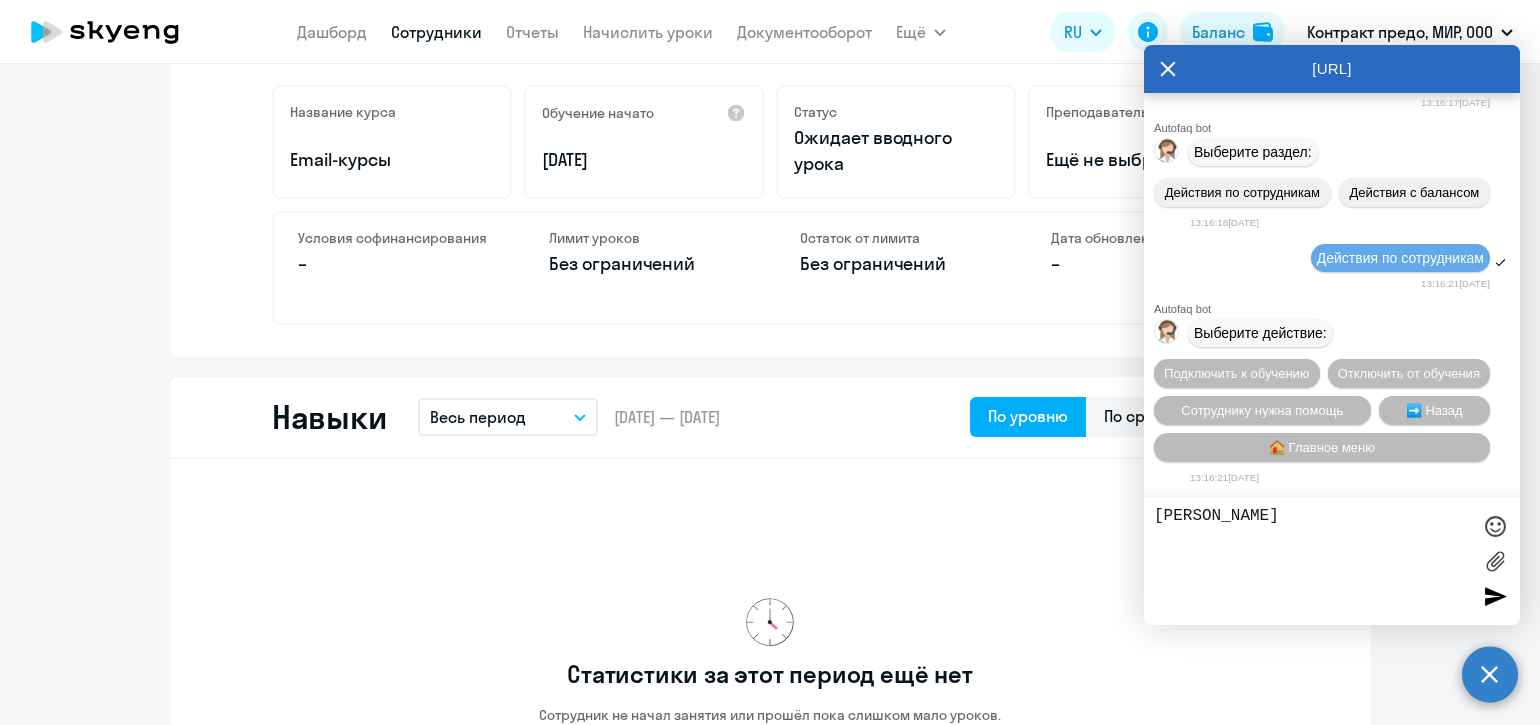 copy on "Добрый день! в ЛК [PERSON_NAME] все еще нет информации о навыках, запрос был в мае, когда можно ожидать?" 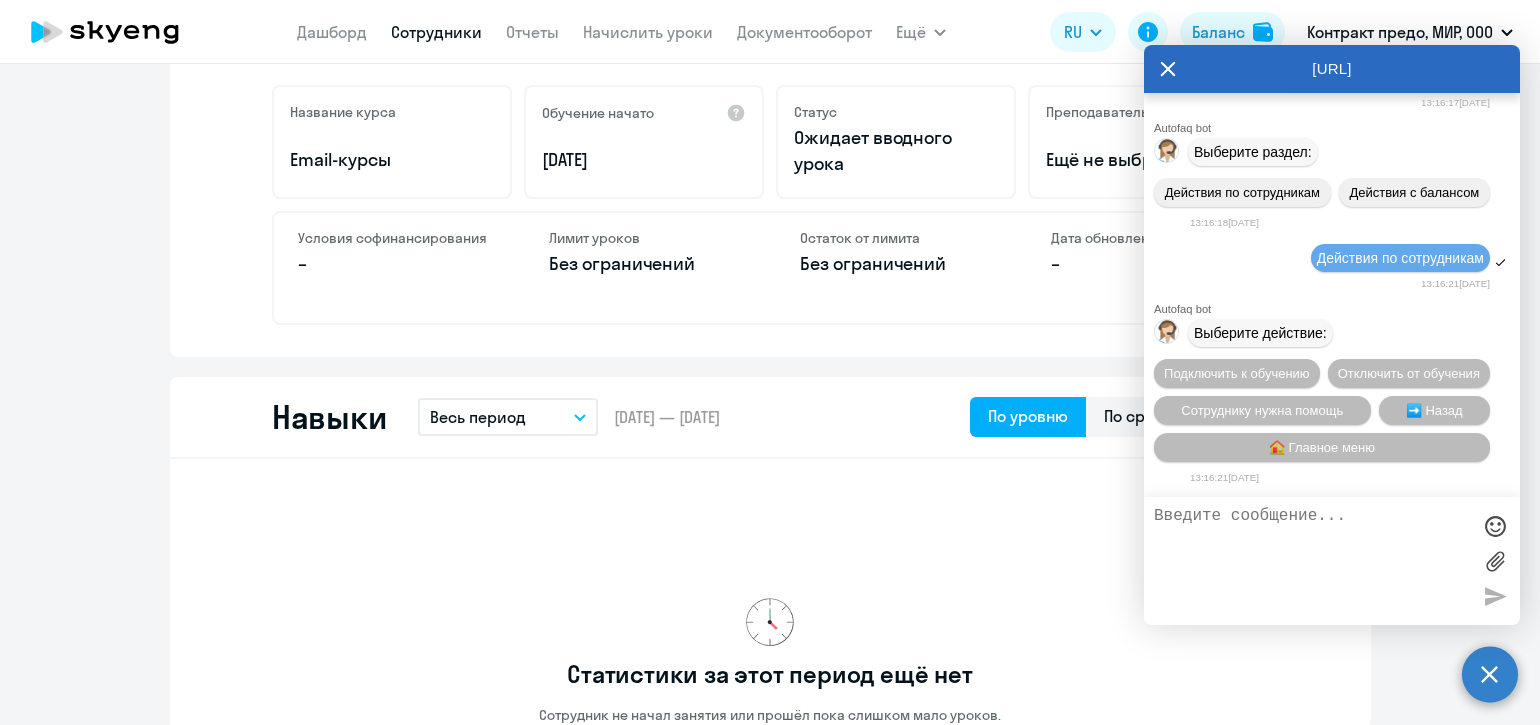 scroll, scrollTop: 16925, scrollLeft: 0, axis: vertical 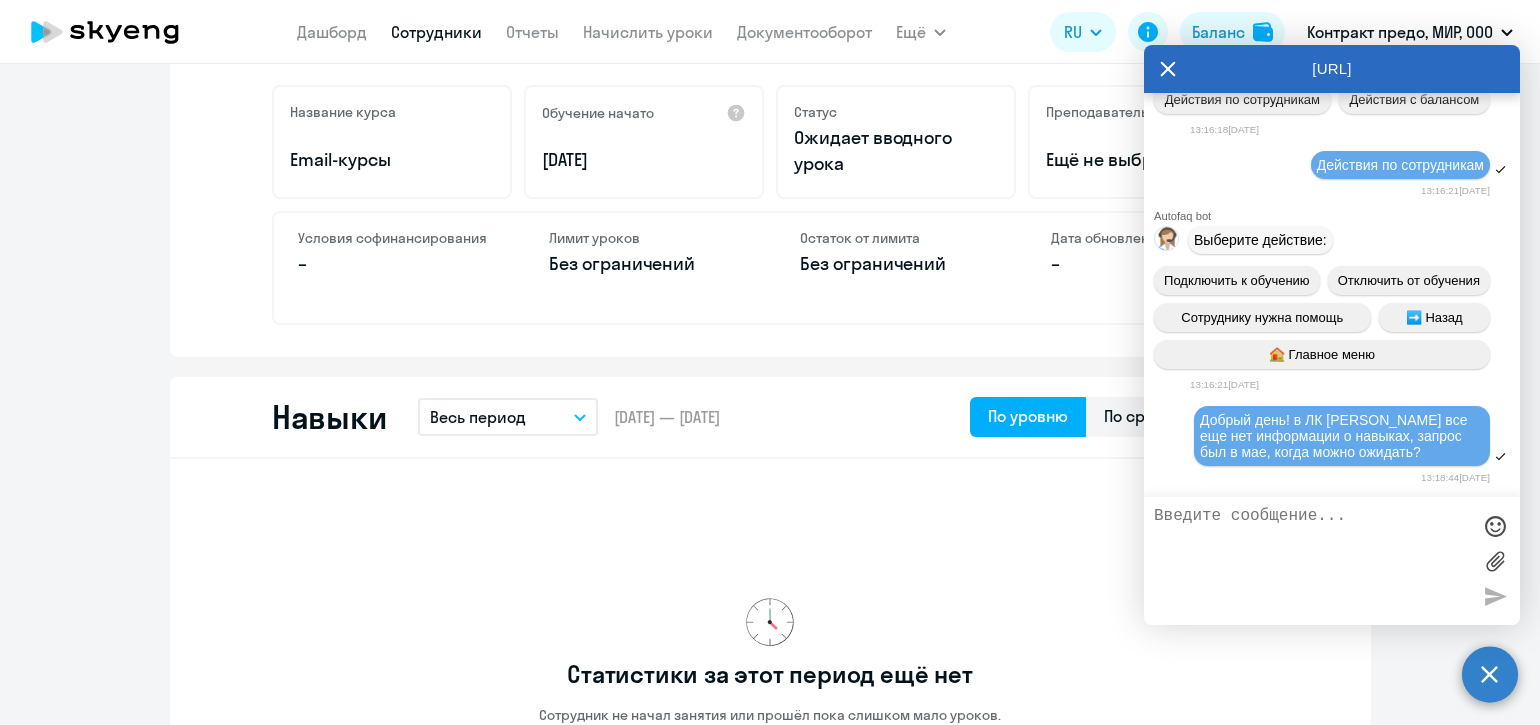 type 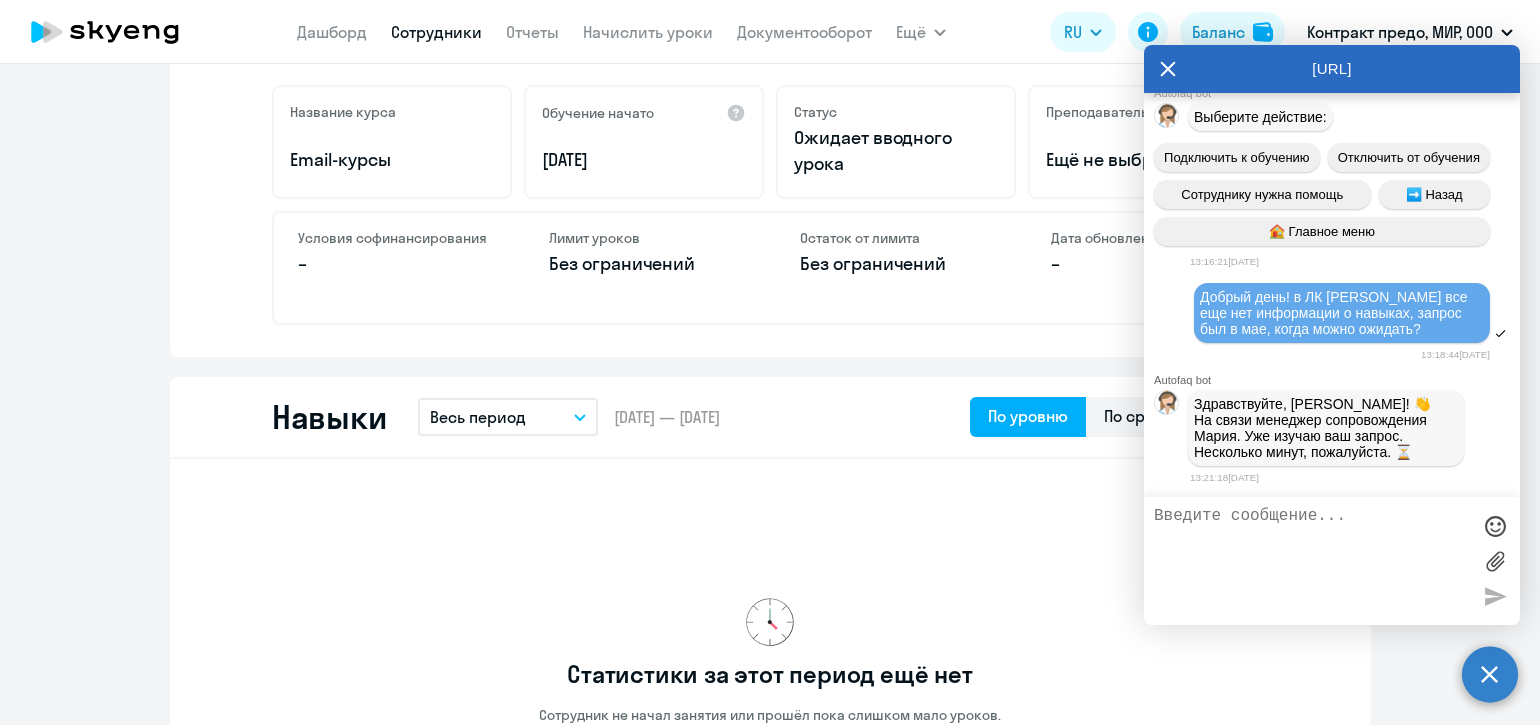 scroll, scrollTop: 17056, scrollLeft: 0, axis: vertical 